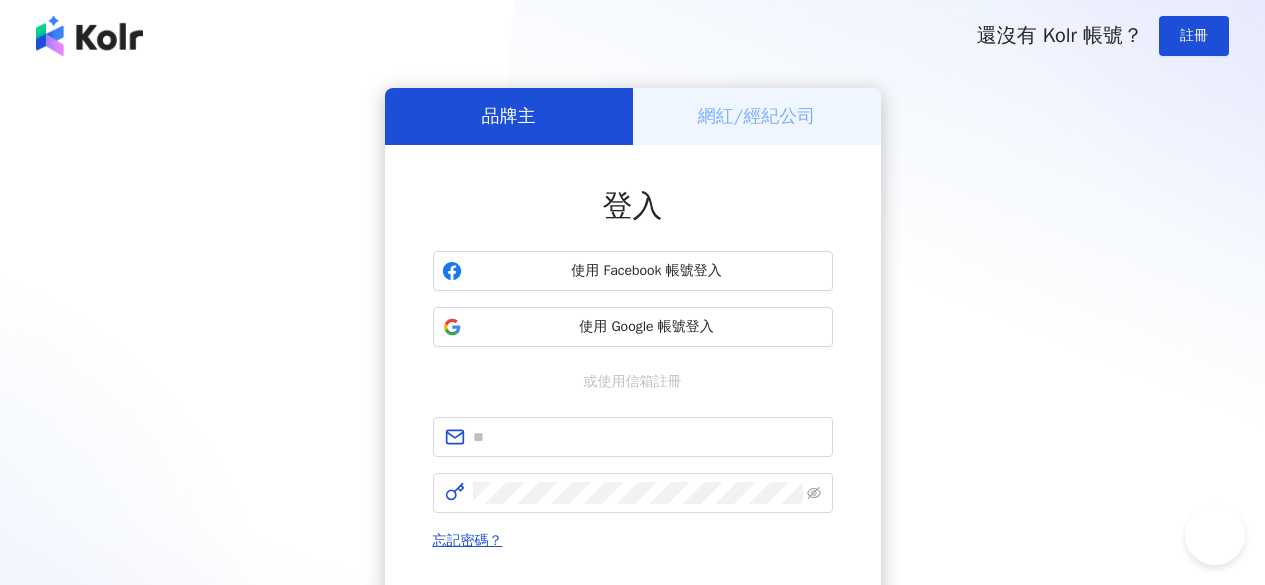 scroll, scrollTop: 200, scrollLeft: 0, axis: vertical 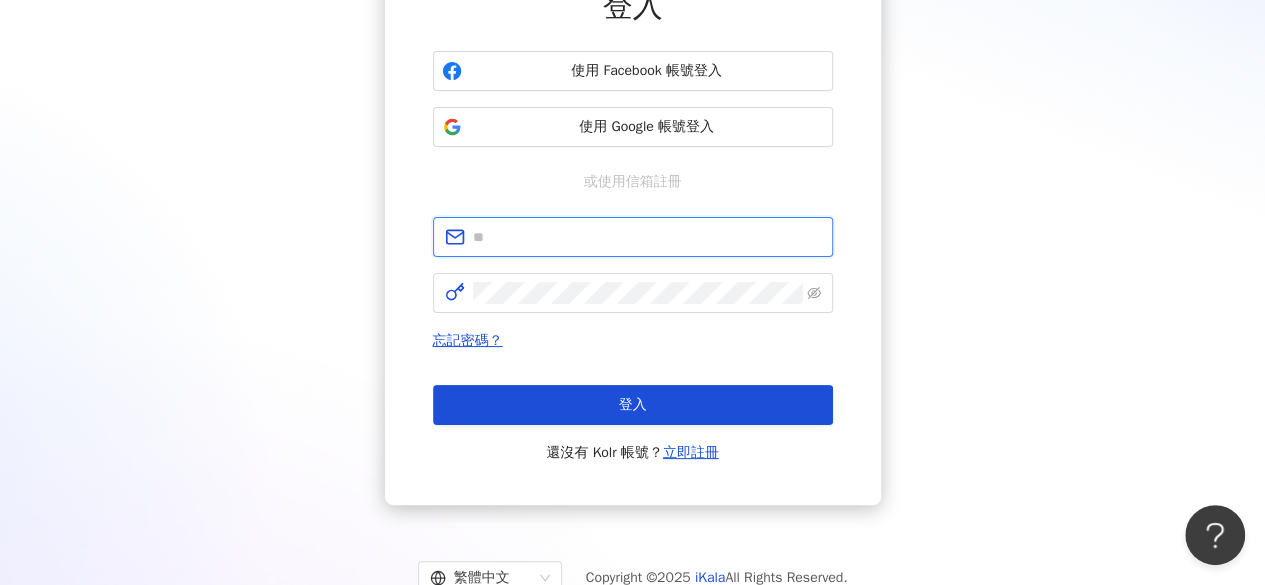 type on "**********" 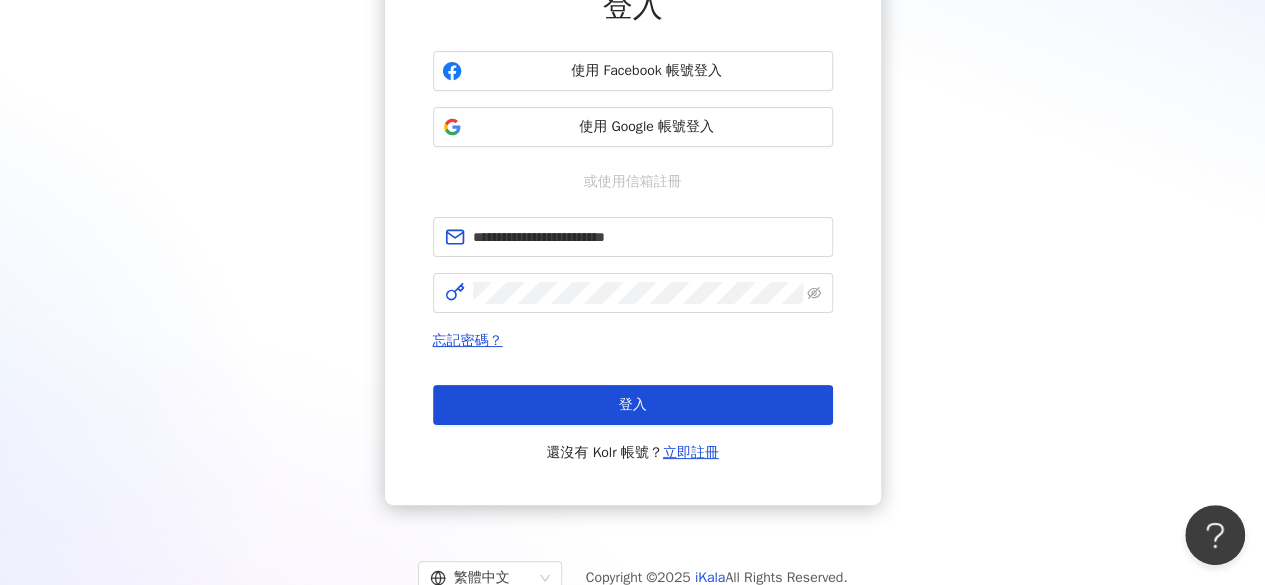 scroll, scrollTop: 0, scrollLeft: 0, axis: both 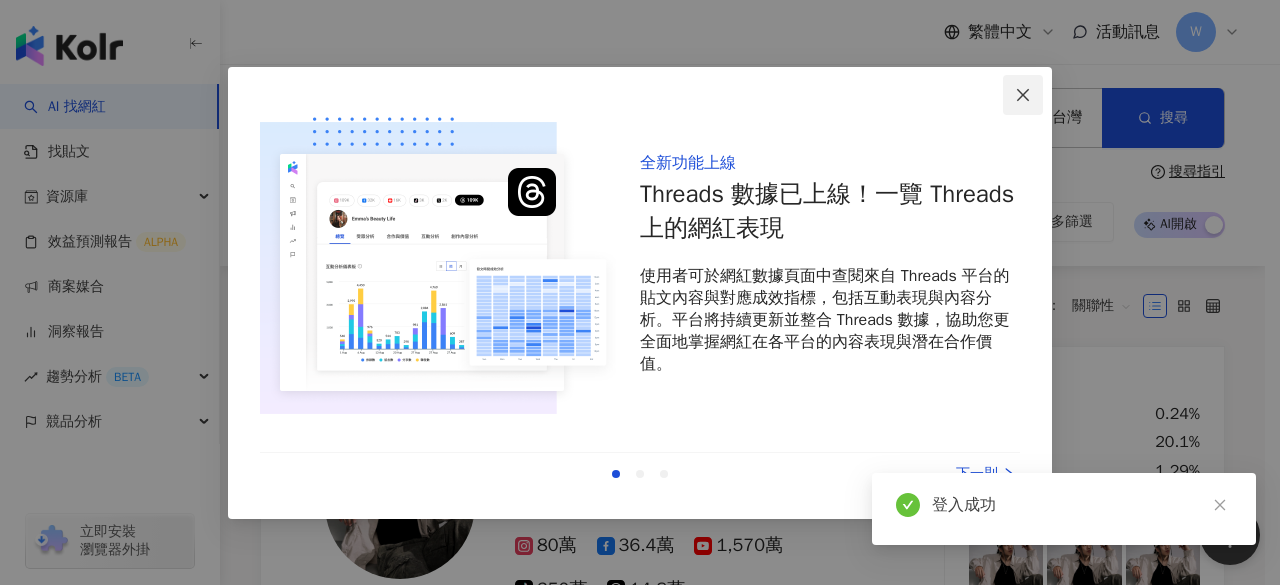 click at bounding box center [1023, 95] 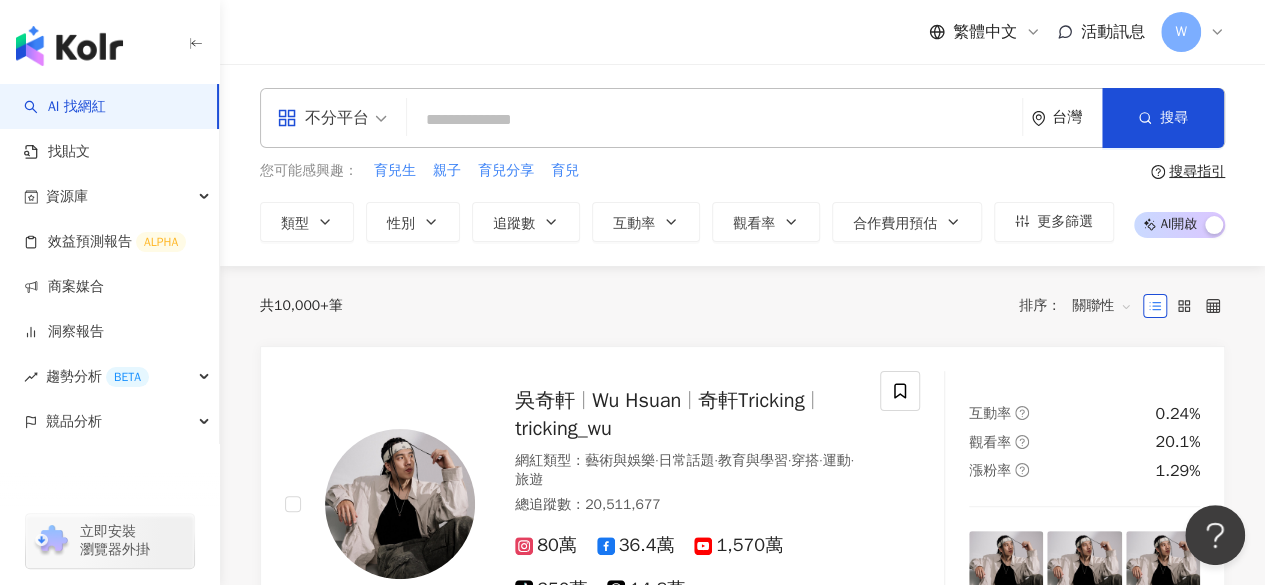 click at bounding box center [714, 120] 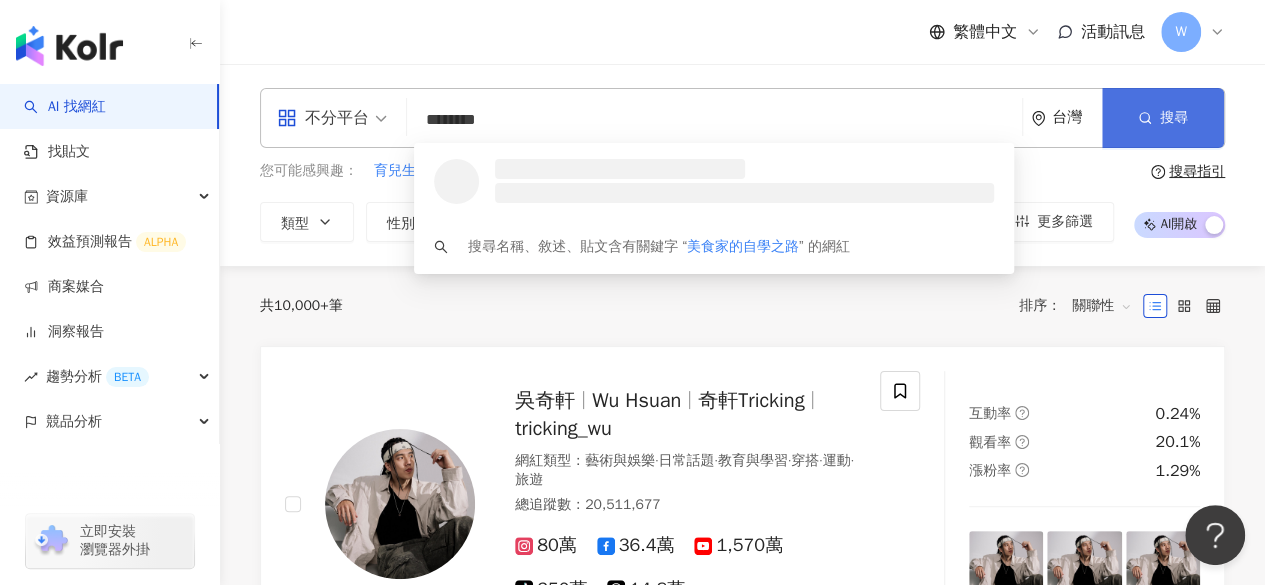 type on "********" 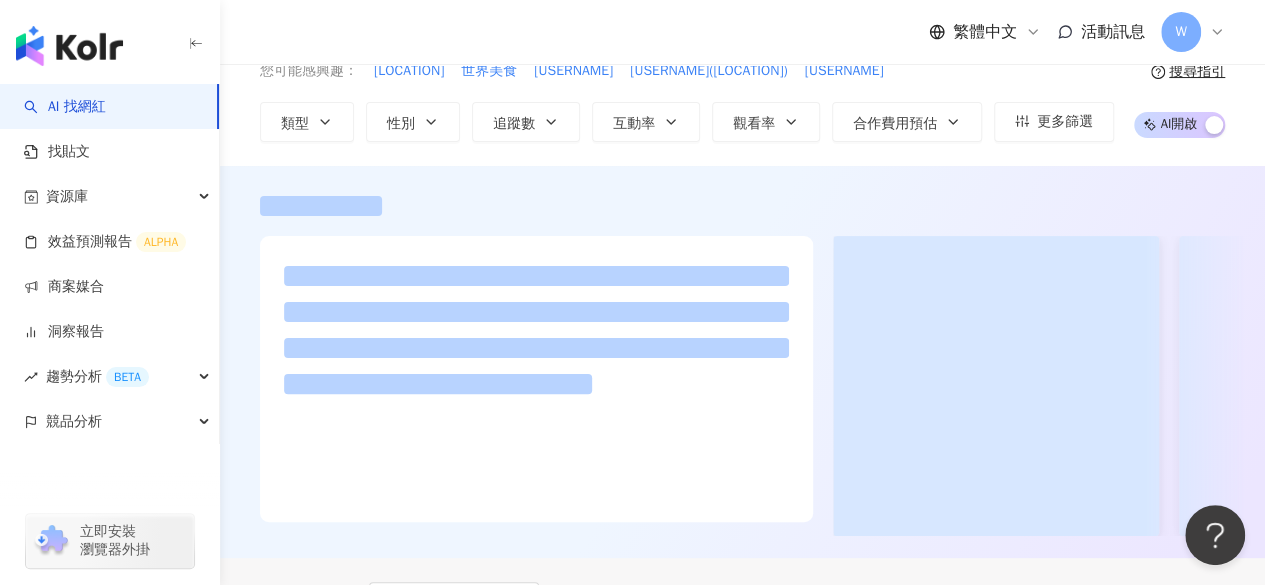 scroll, scrollTop: 200, scrollLeft: 0, axis: vertical 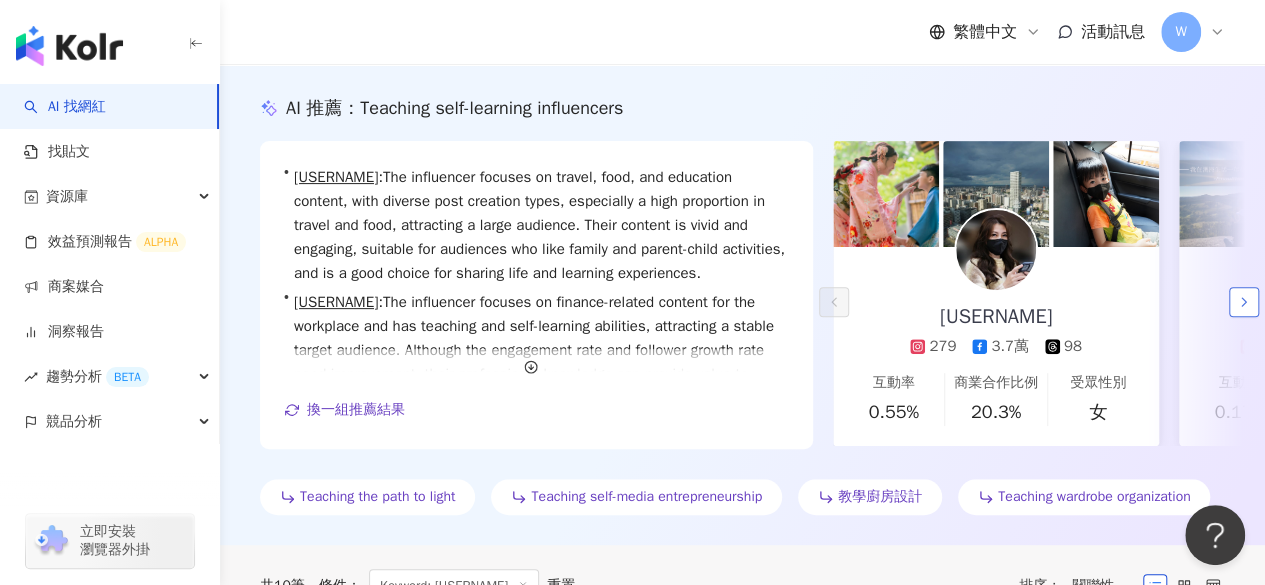 click at bounding box center (1244, 302) 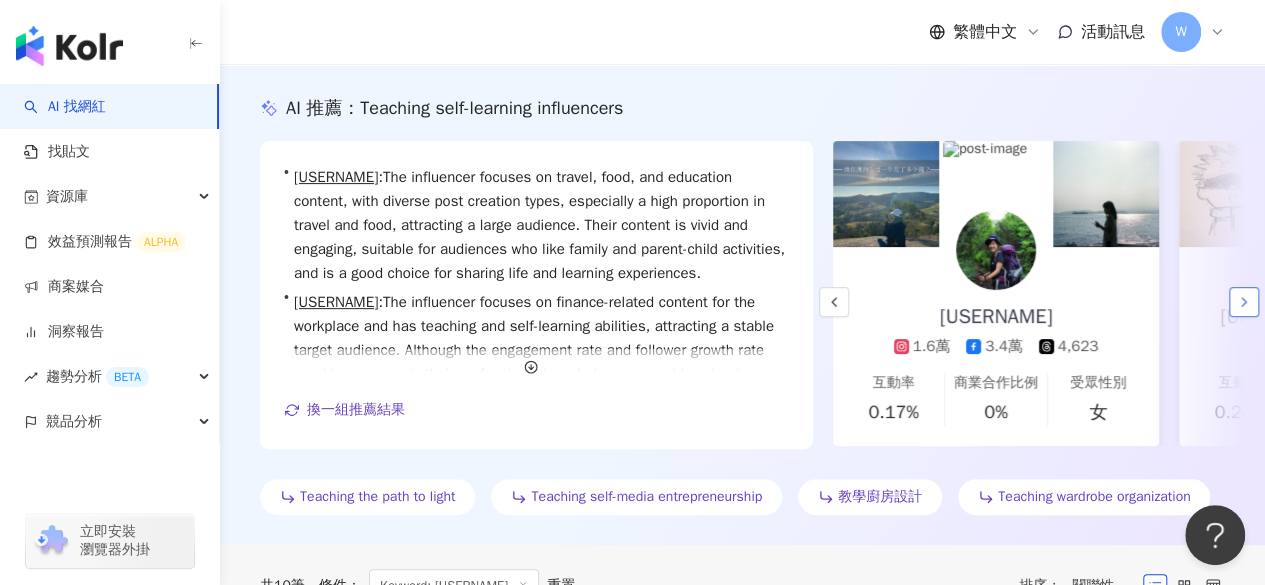 click at bounding box center (1244, 302) 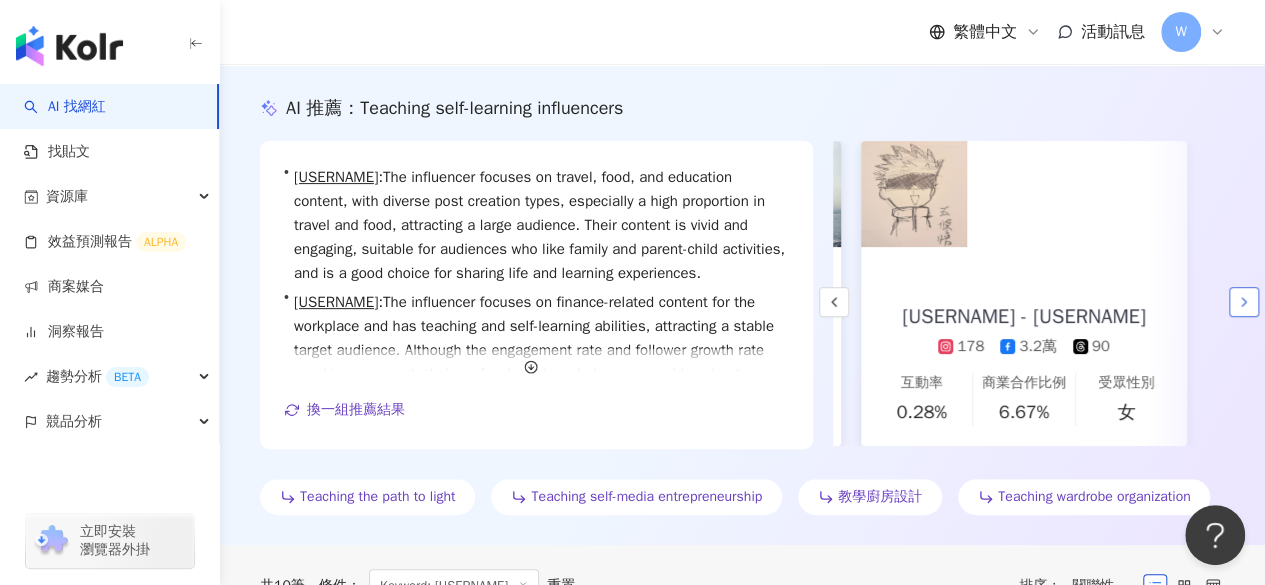 scroll, scrollTop: 0, scrollLeft: 666, axis: horizontal 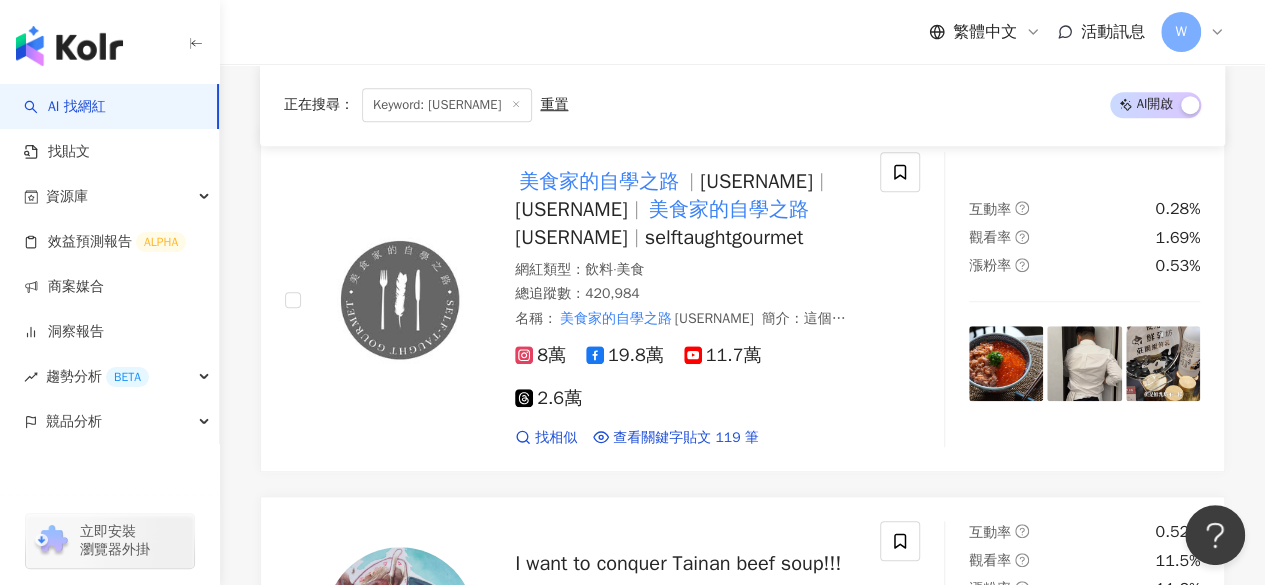 click 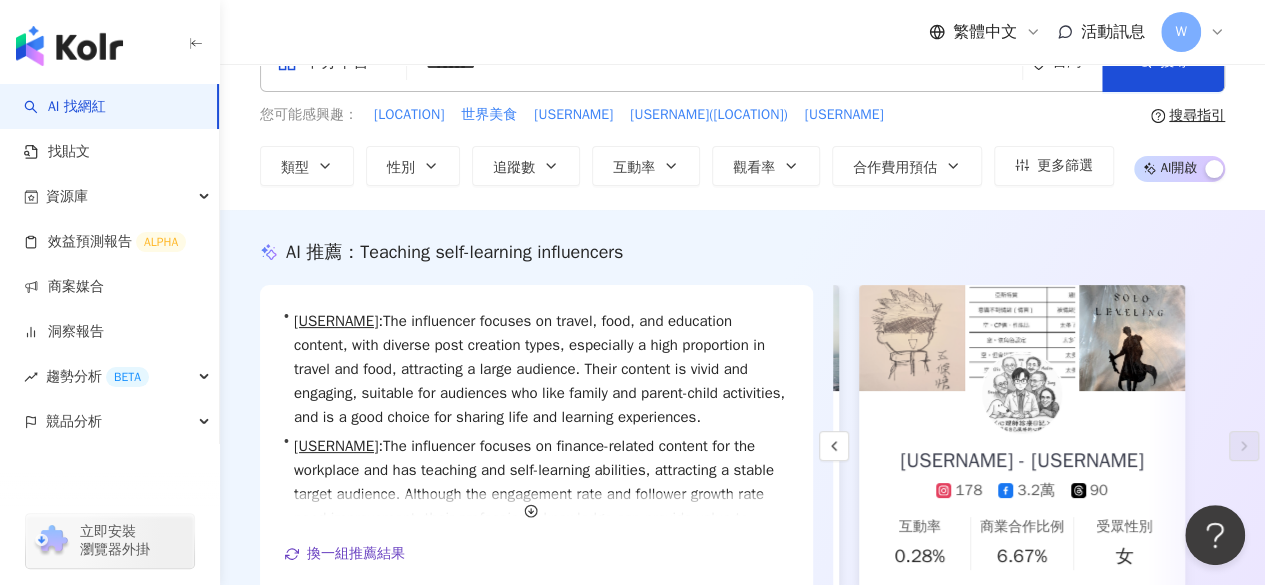 scroll, scrollTop: 0, scrollLeft: 0, axis: both 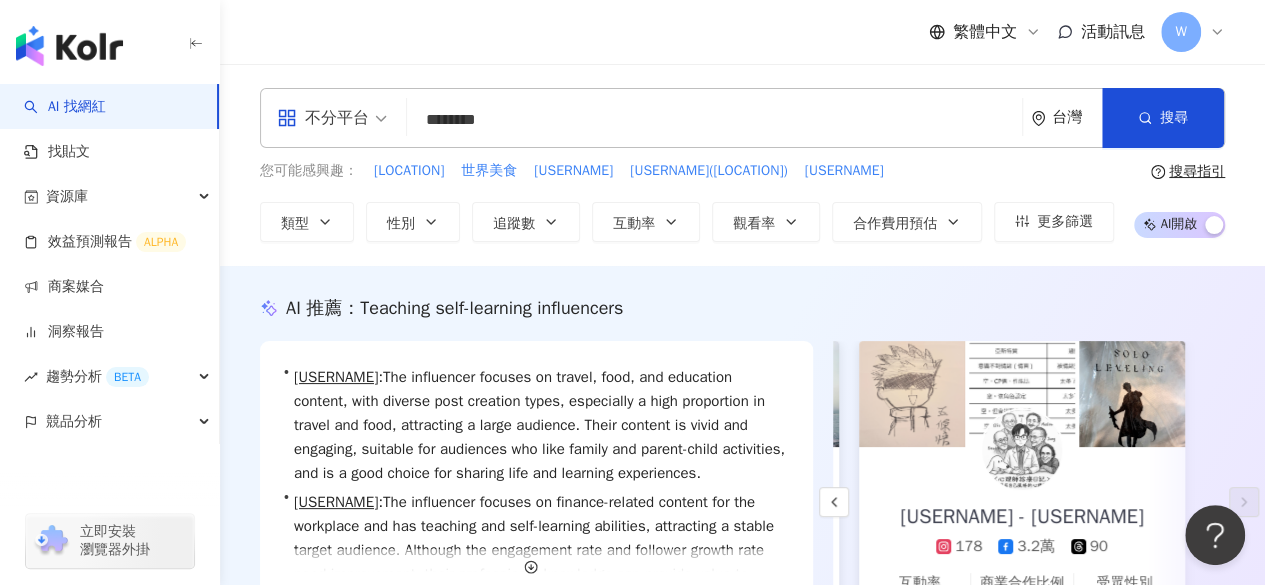 click on "********" at bounding box center (714, 120) 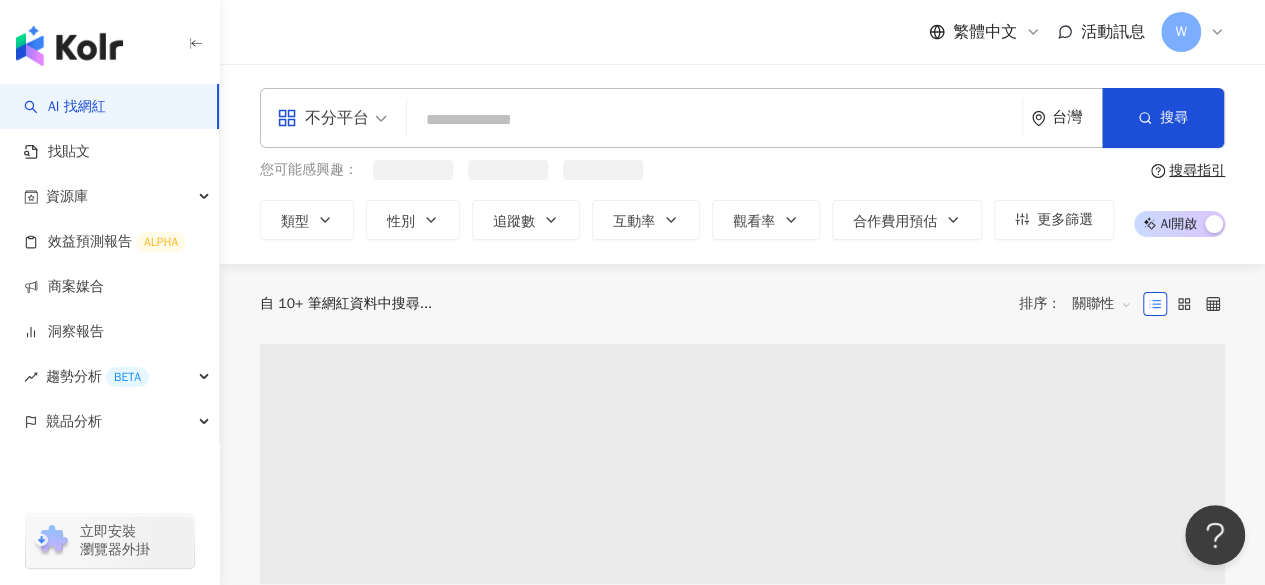 paste on "***" 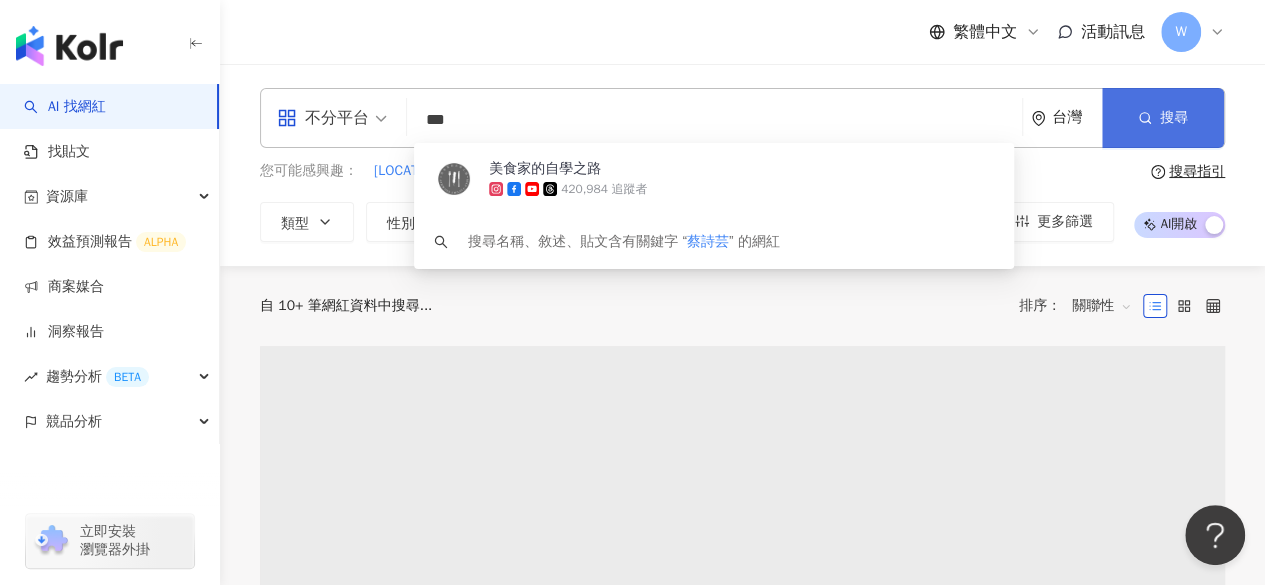 click on "搜尋" at bounding box center [1163, 118] 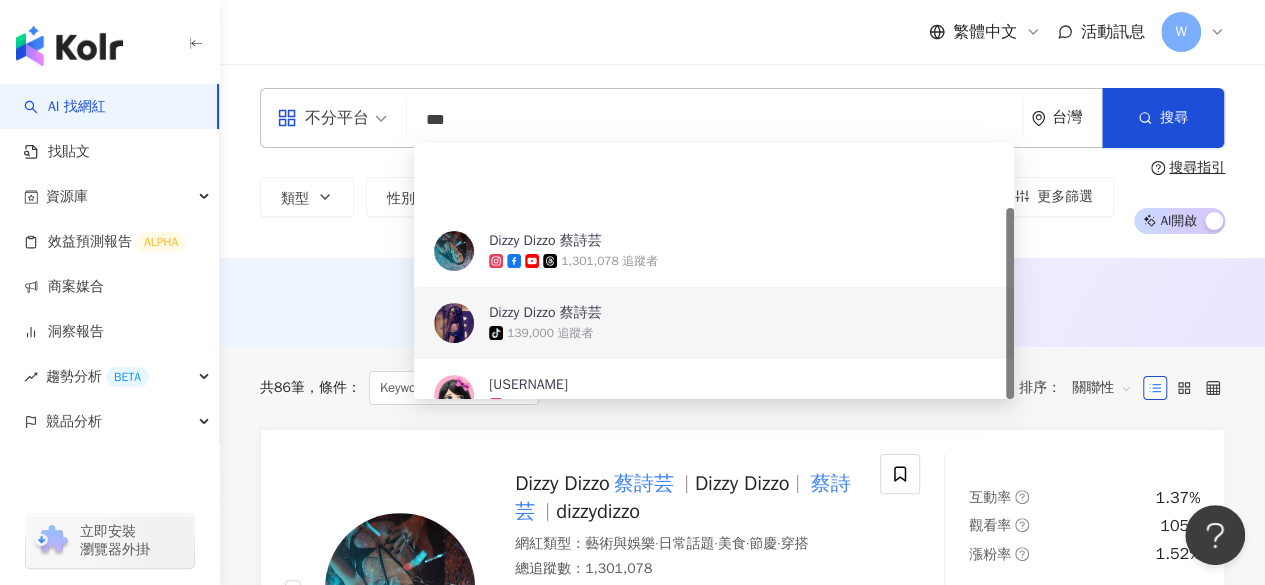 scroll, scrollTop: 86, scrollLeft: 0, axis: vertical 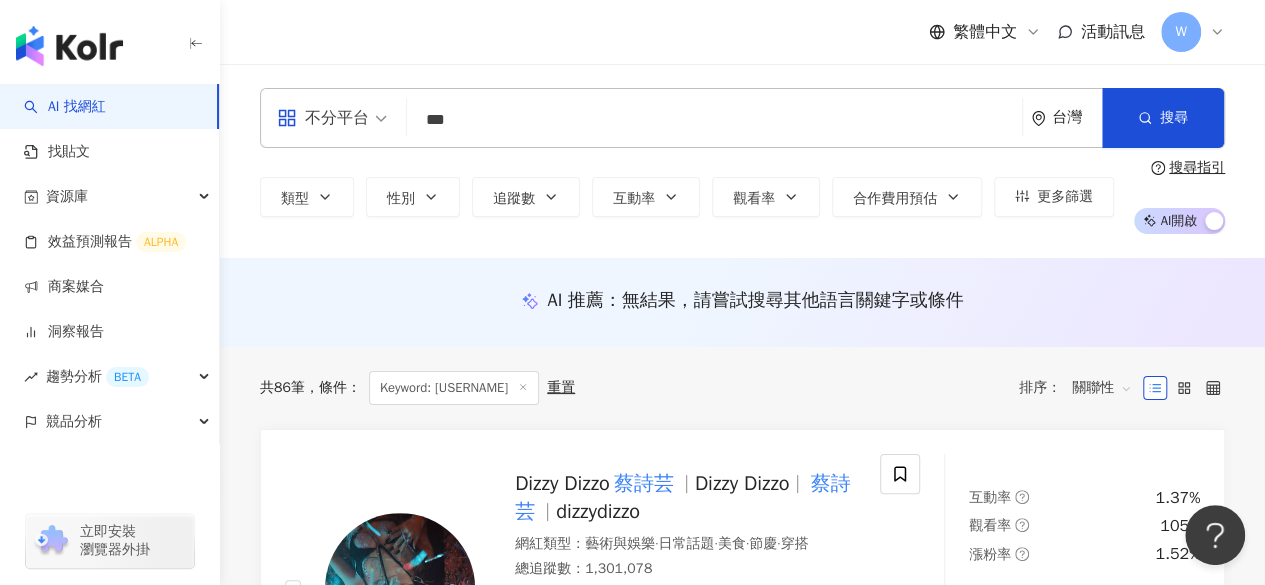 click on "***" at bounding box center (714, 120) 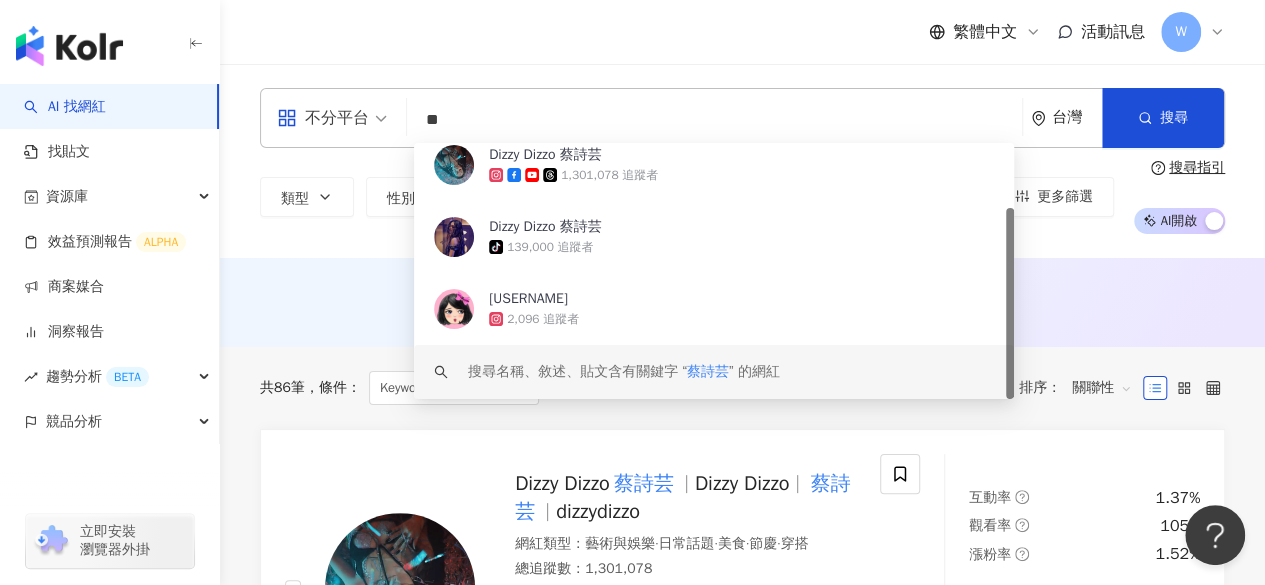 type on "*" 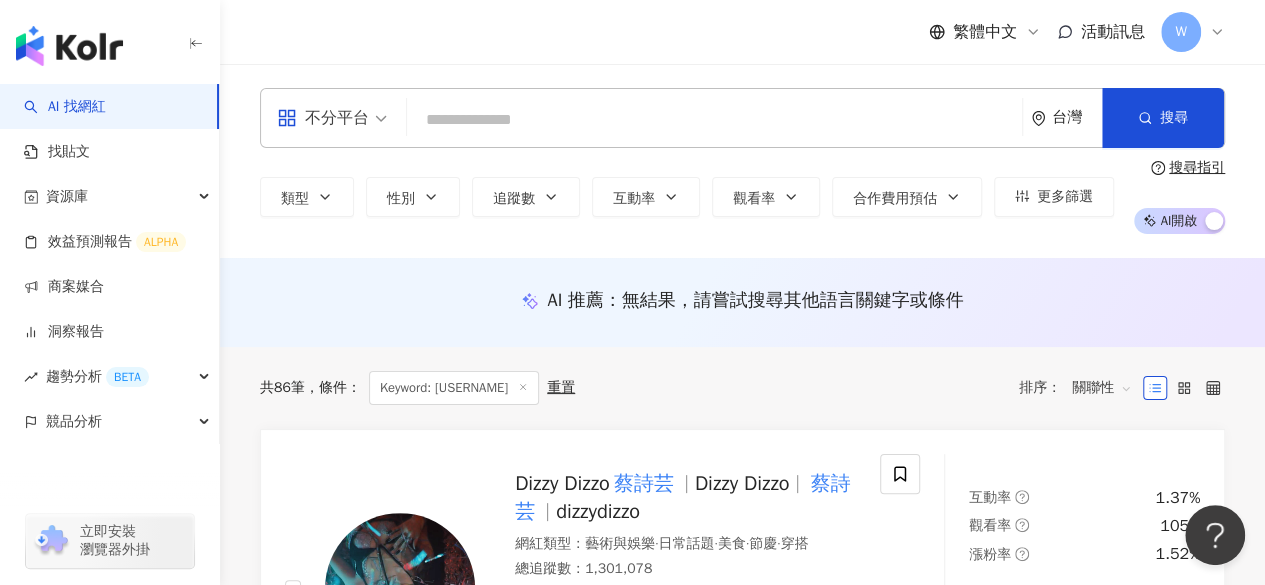 paste on "******" 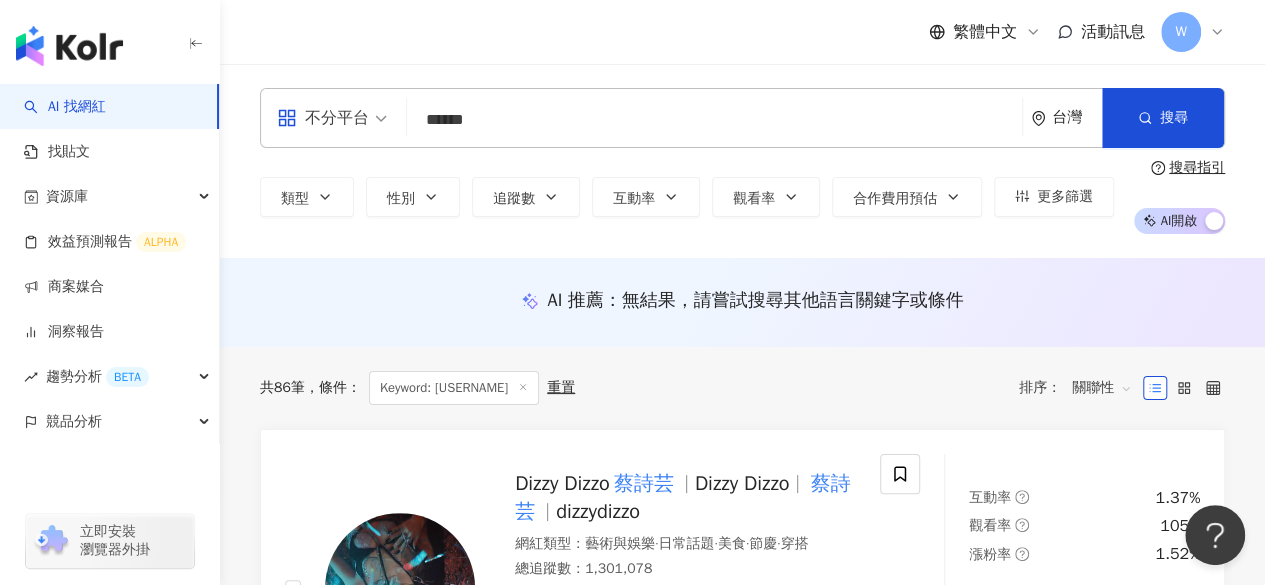 type on "******" 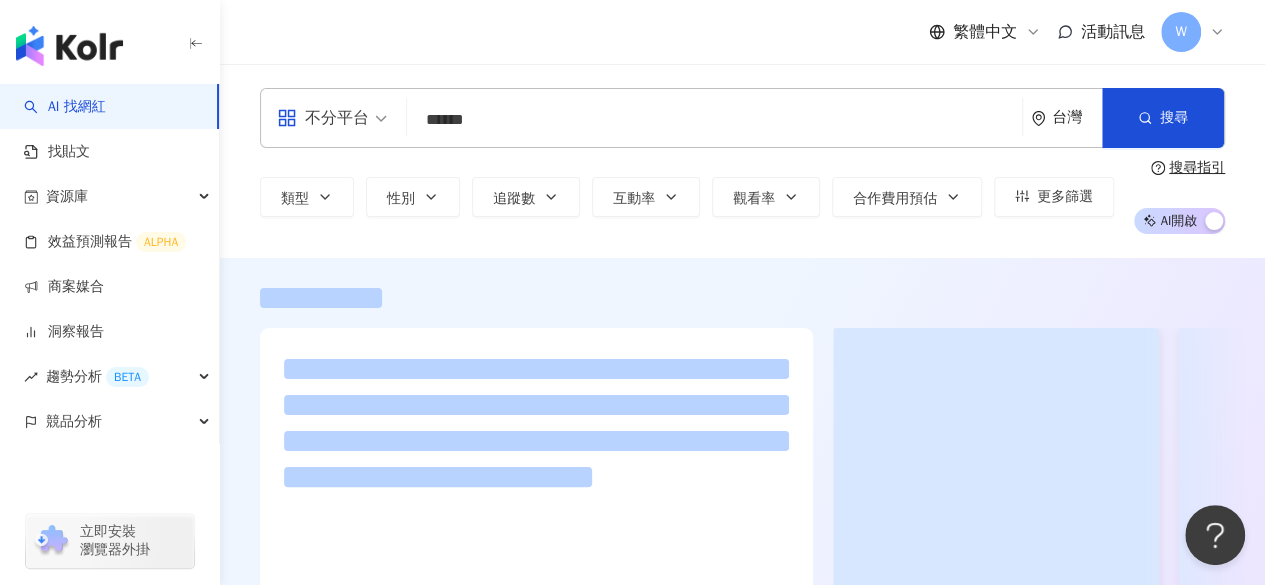 scroll, scrollTop: 0, scrollLeft: 0, axis: both 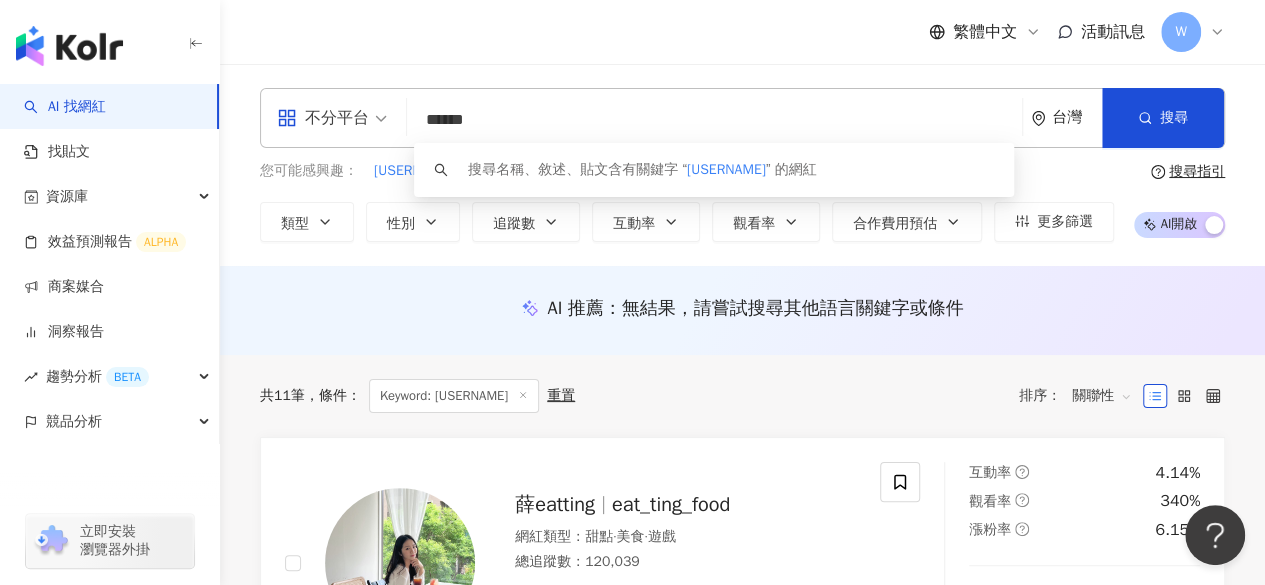 drag, startPoint x: 582, startPoint y: 129, endPoint x: 398, endPoint y: 113, distance: 184.69434 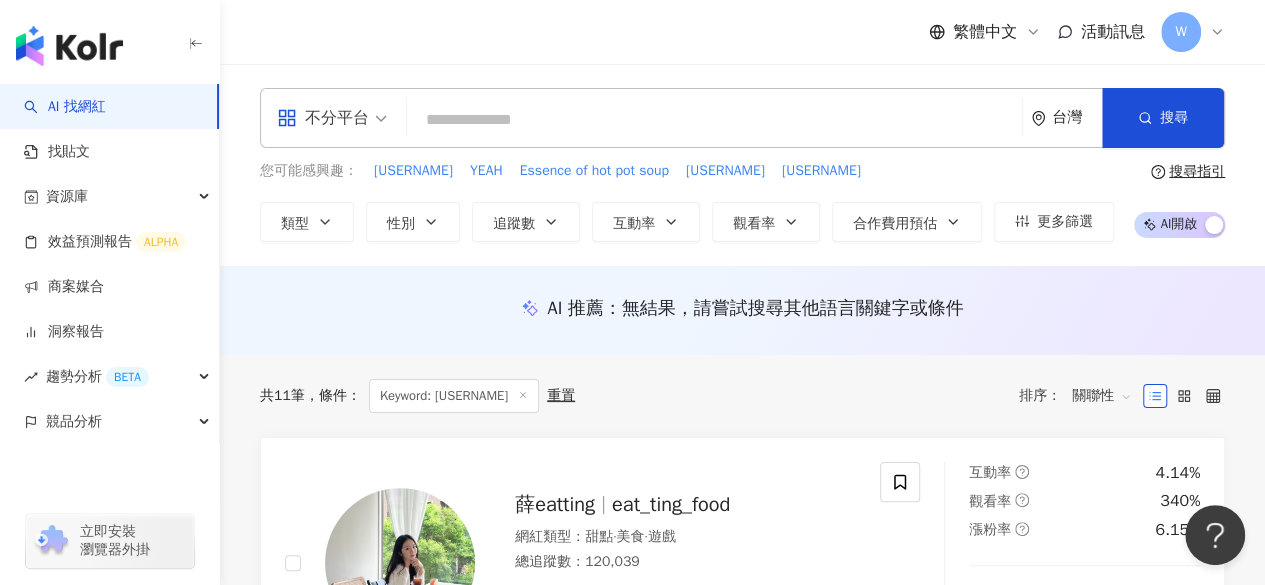 paste on "**********" 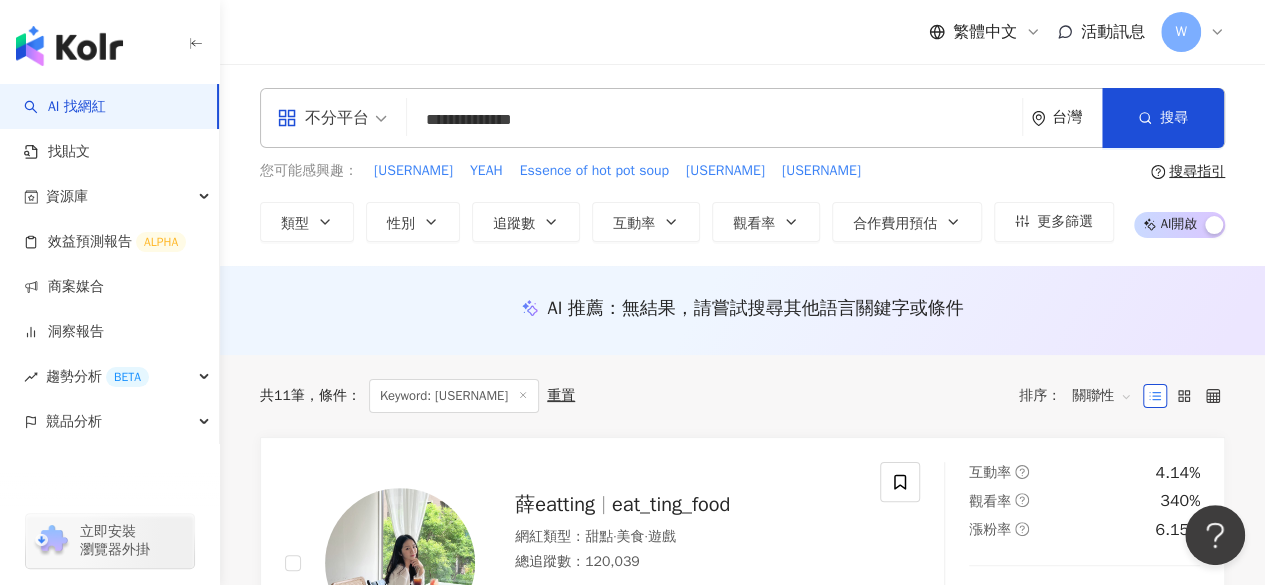 type on "**********" 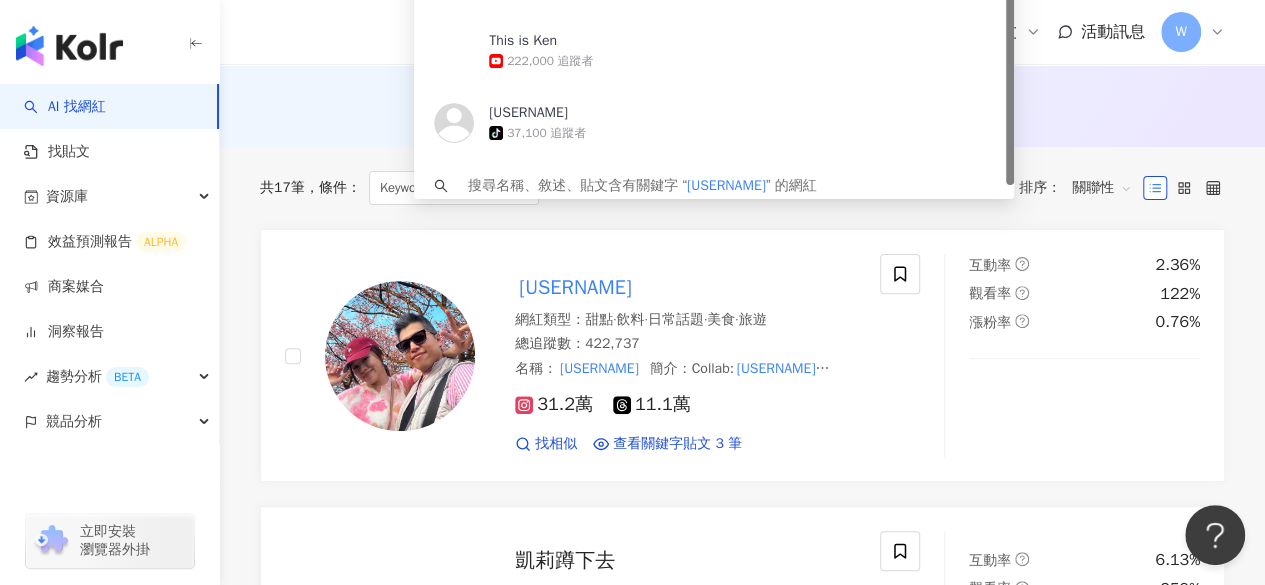 scroll, scrollTop: 0, scrollLeft: 0, axis: both 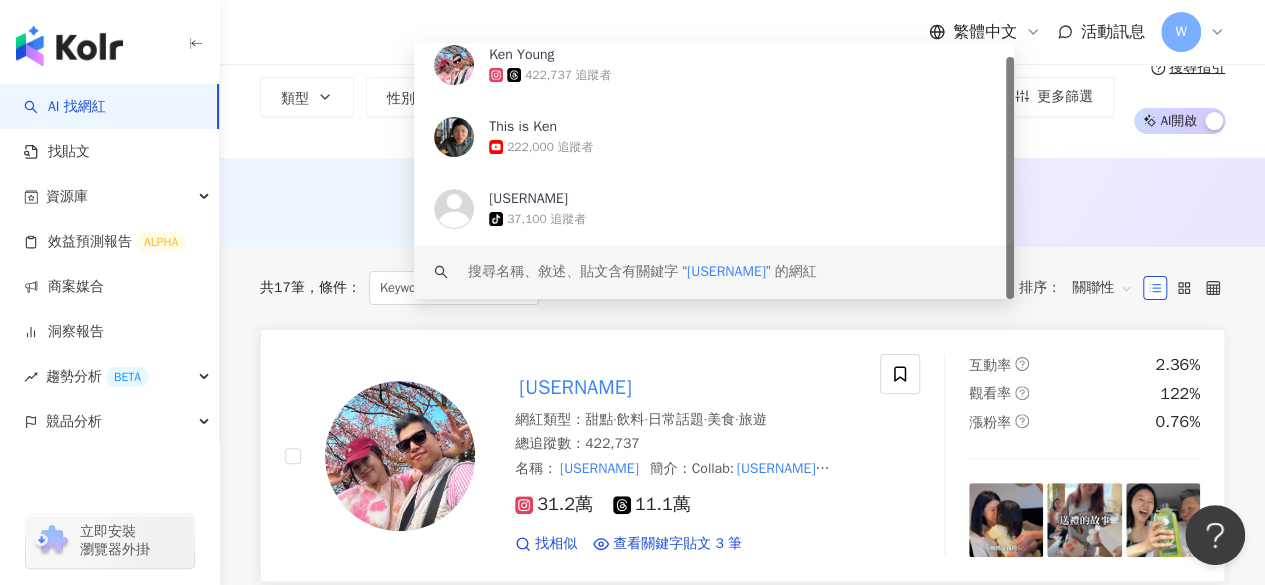 click on "thisiskenyoung" at bounding box center [575, 387] 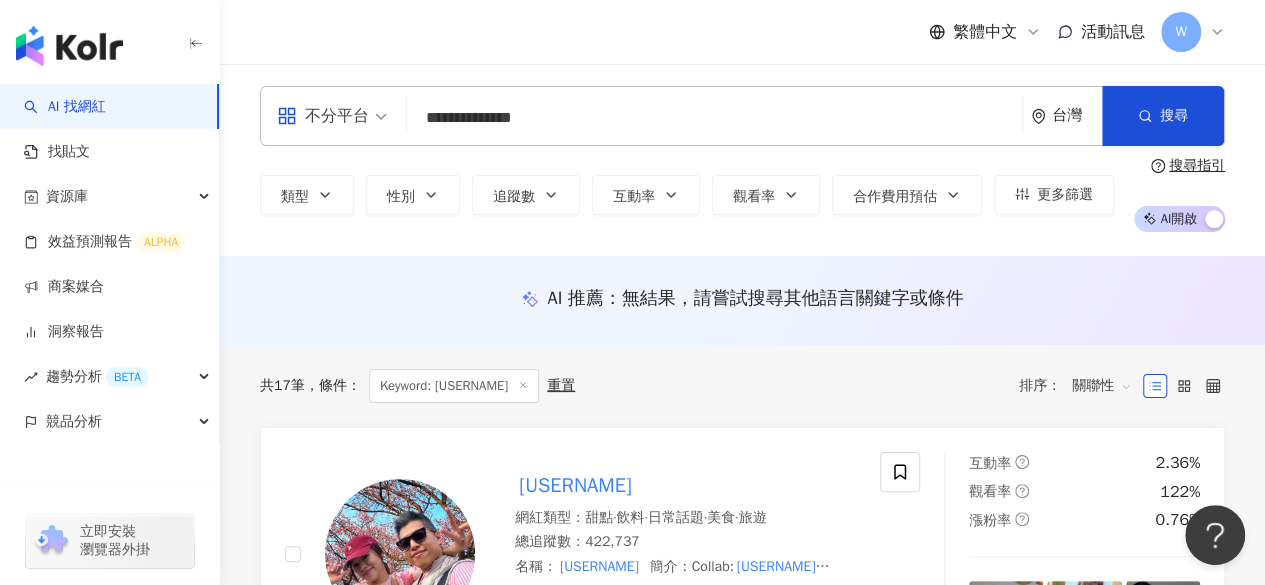 scroll, scrollTop: 0, scrollLeft: 0, axis: both 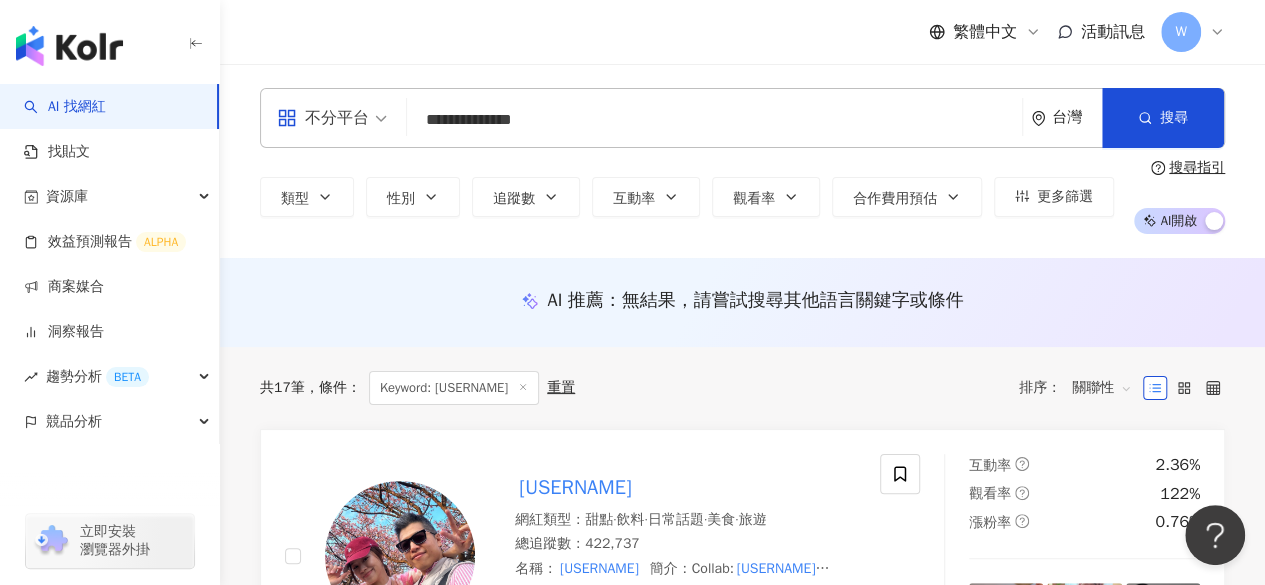 click on "**********" at bounding box center (714, 120) 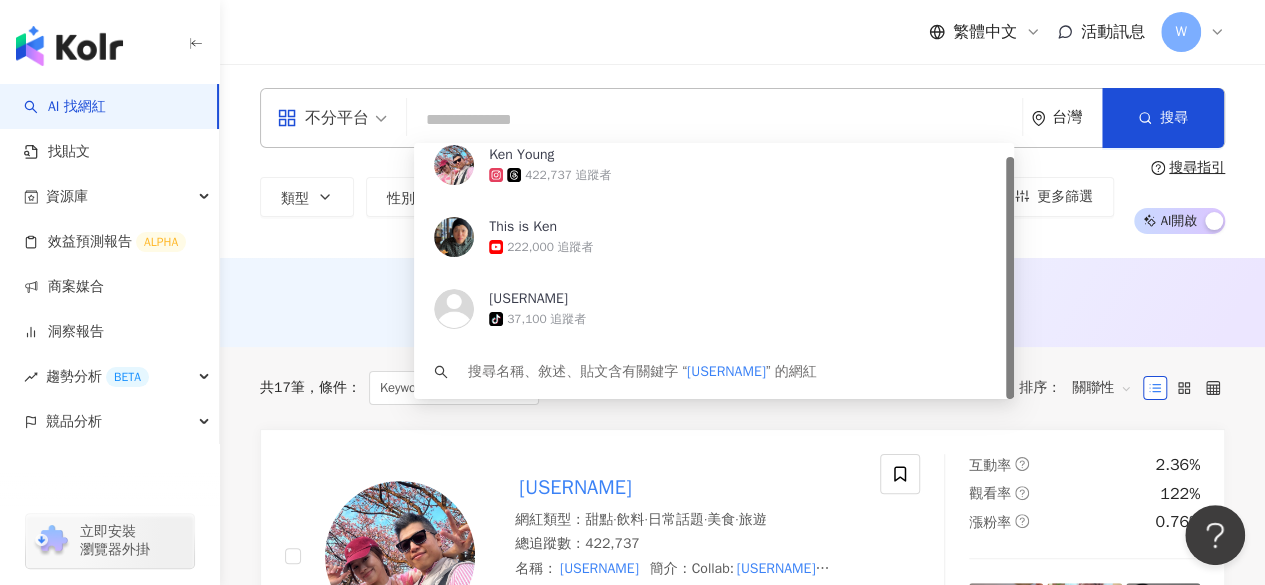 paste on "**********" 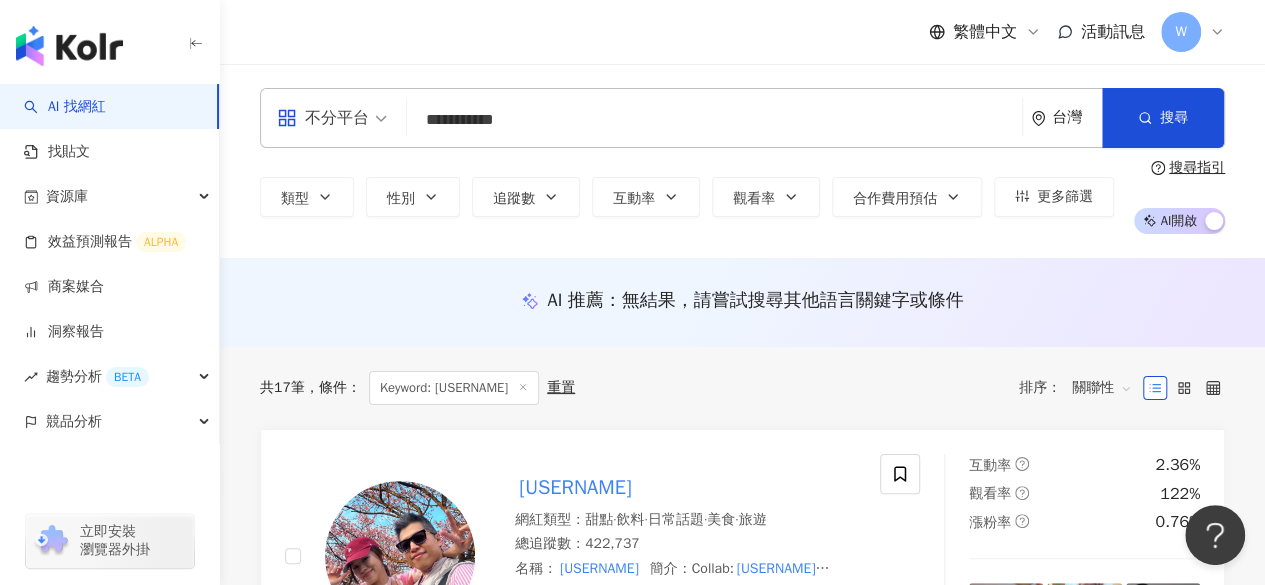 type on "**********" 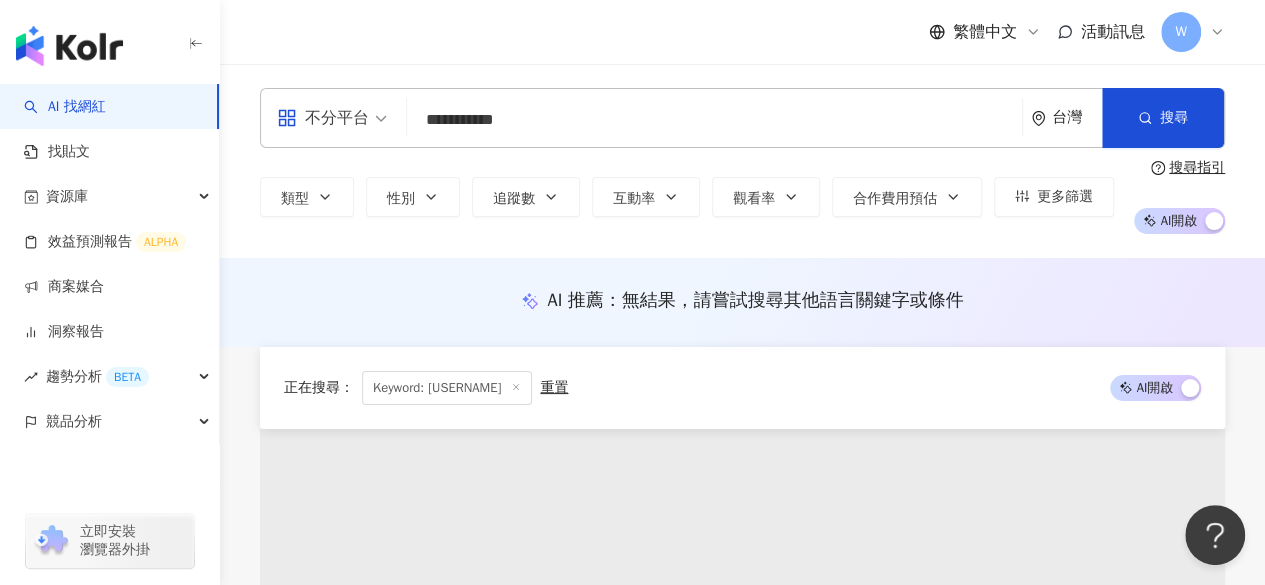 scroll, scrollTop: 0, scrollLeft: 0, axis: both 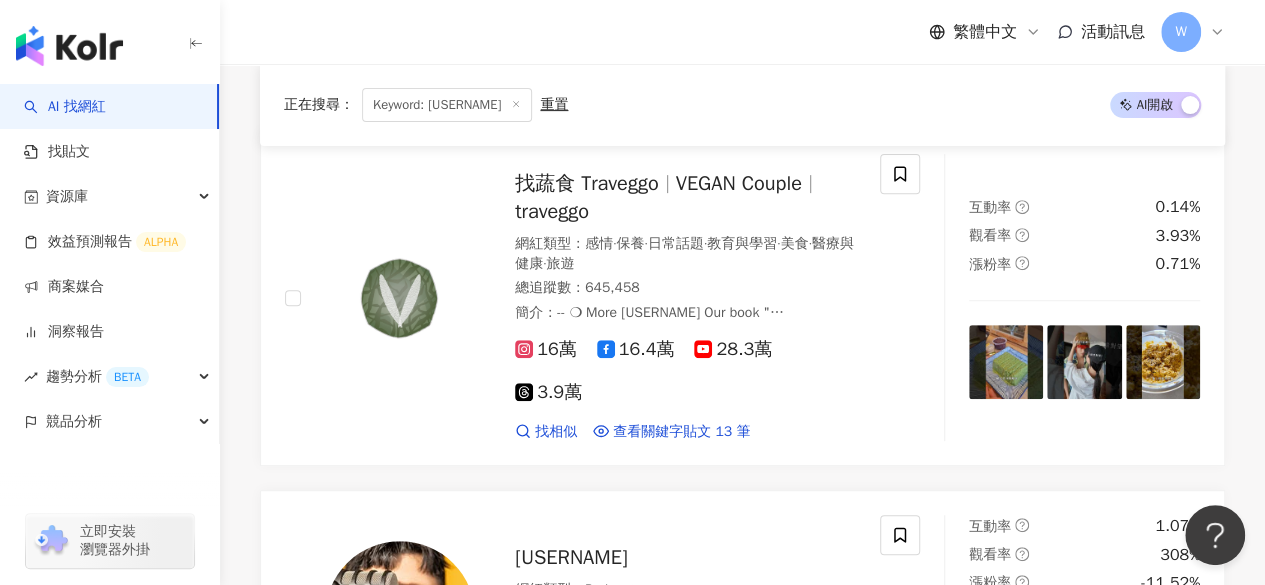 click on "重置" at bounding box center [554, 105] 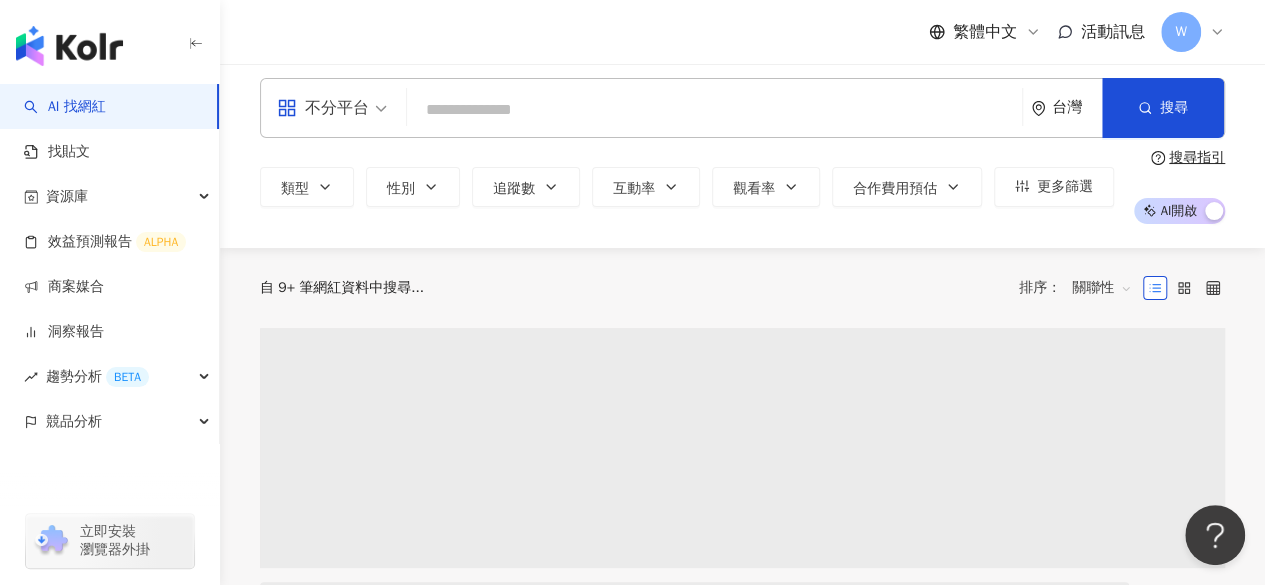 scroll, scrollTop: 0, scrollLeft: 0, axis: both 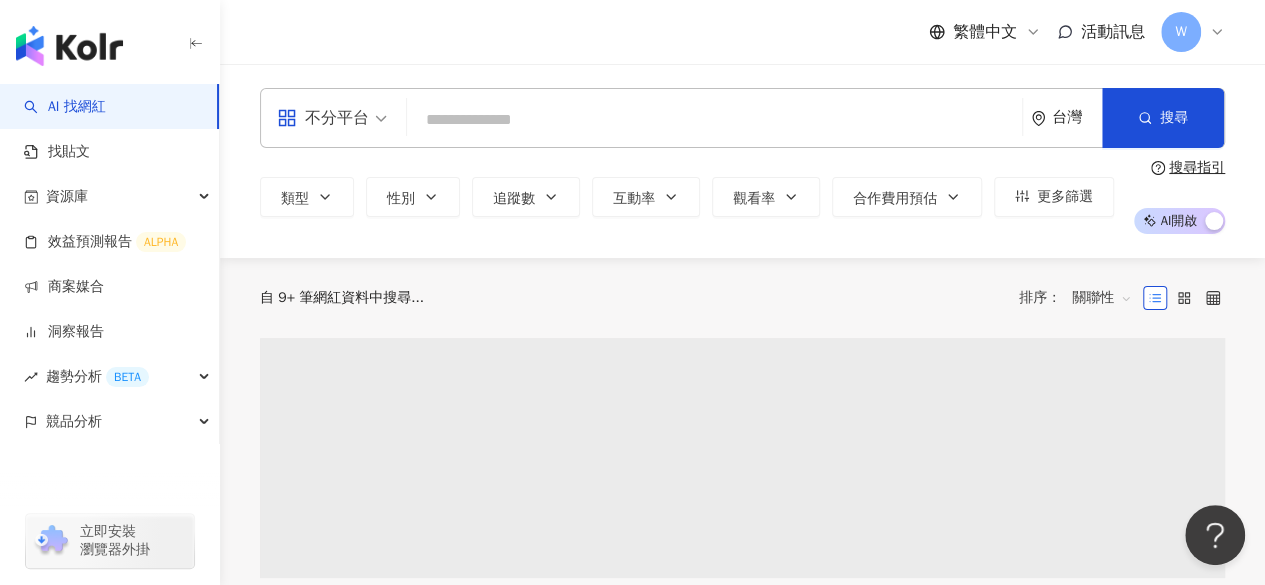 click at bounding box center (714, 120) 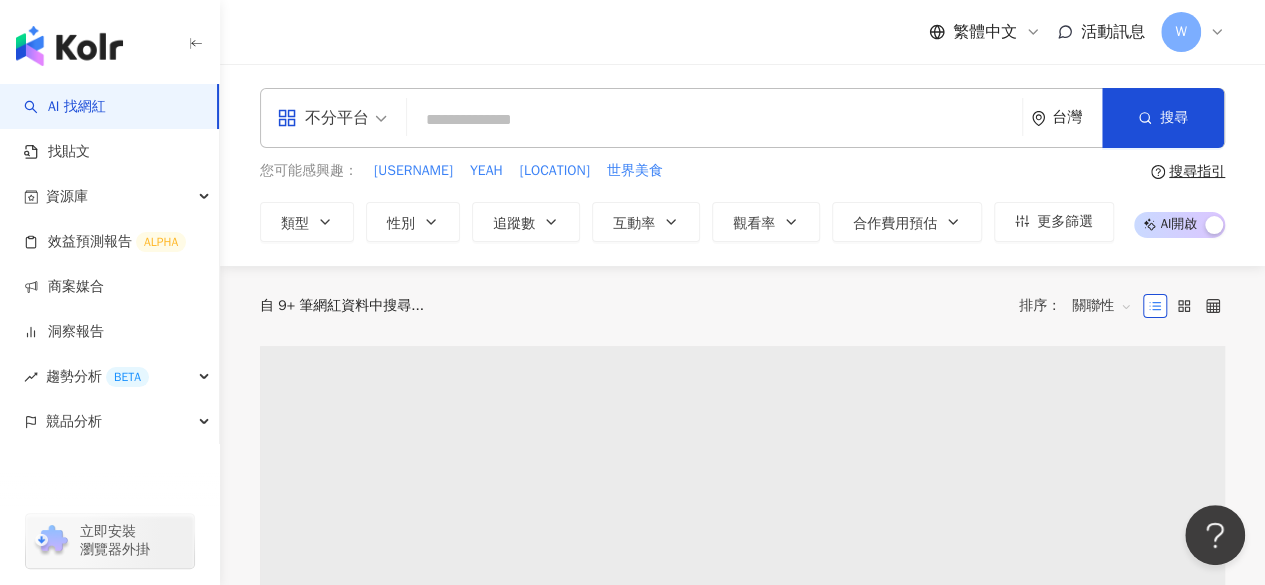 paste on "***" 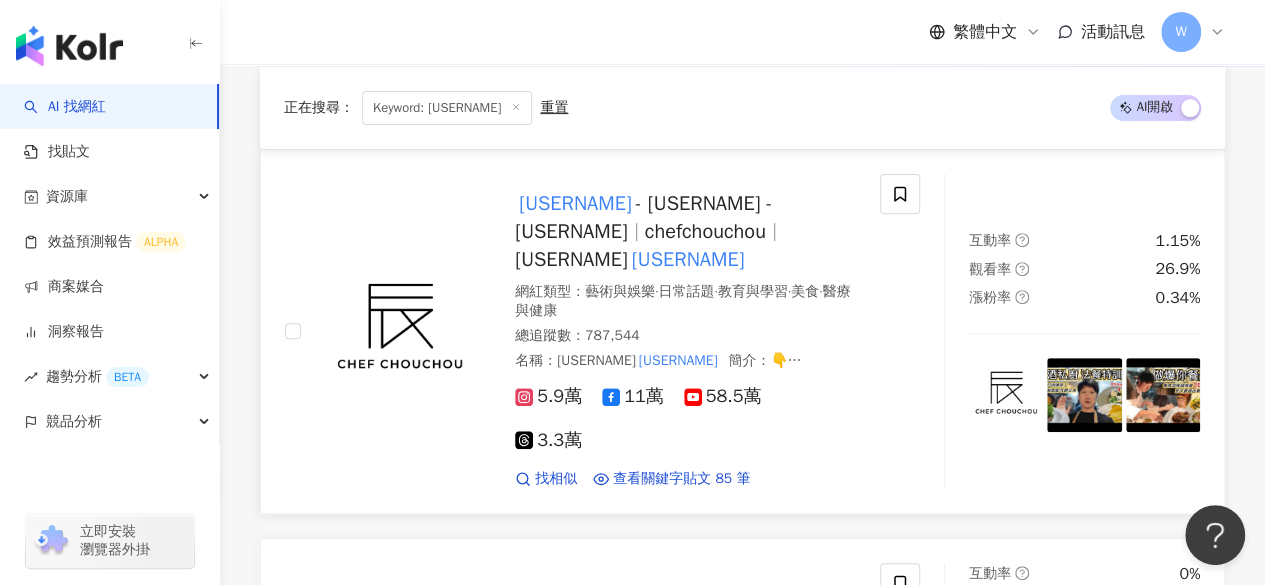 scroll, scrollTop: 300, scrollLeft: 0, axis: vertical 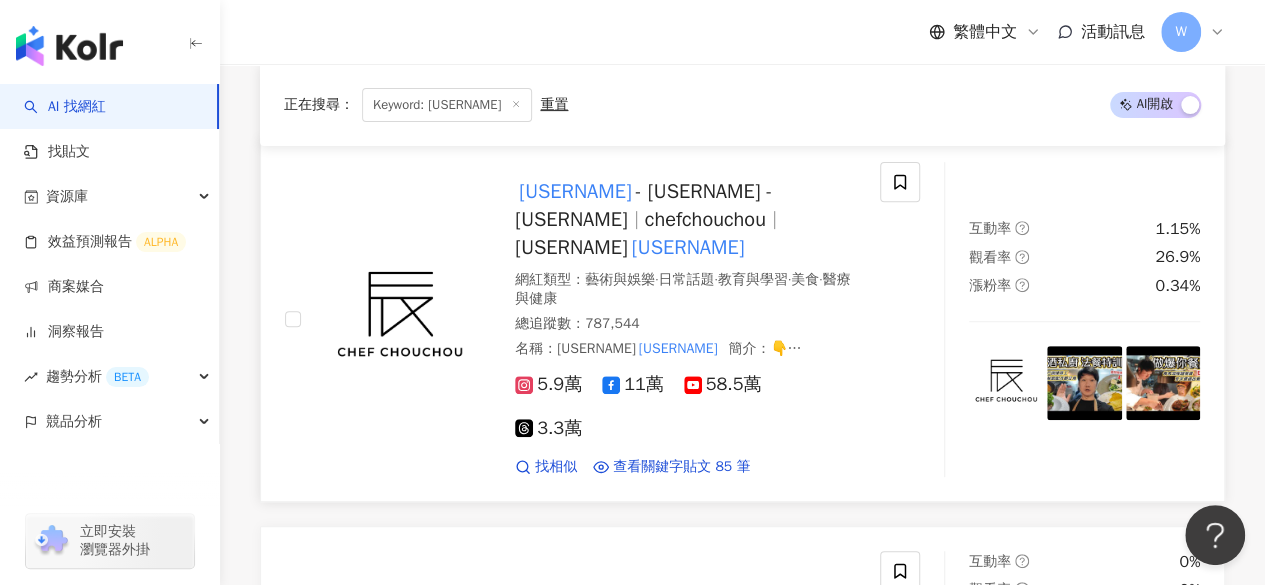 type on "***" 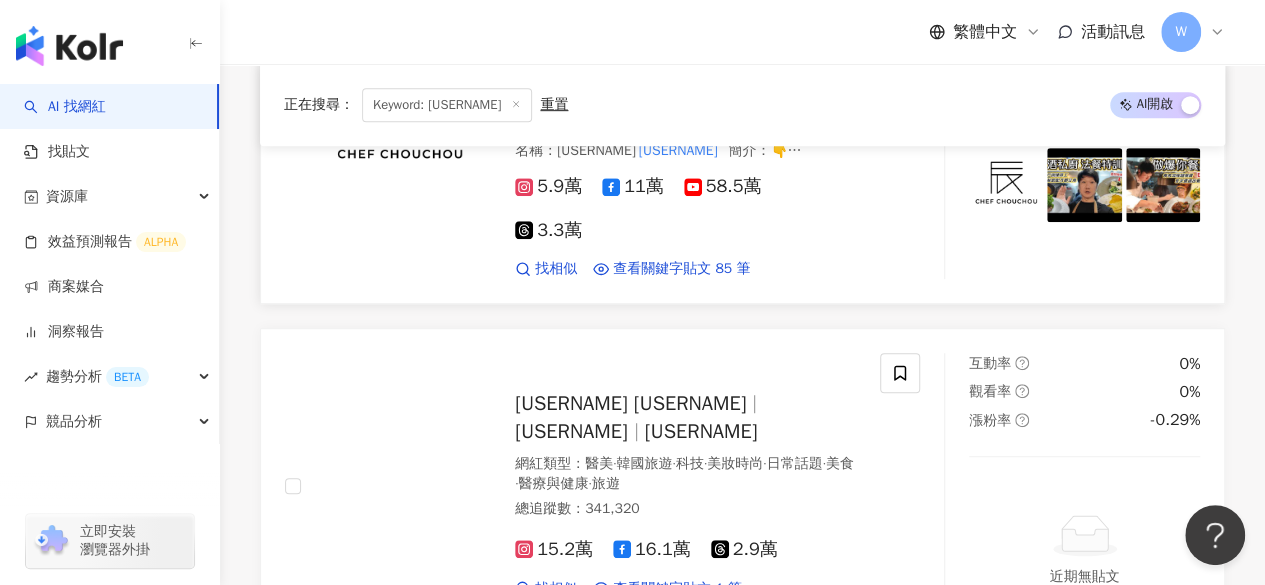 scroll, scrollTop: 500, scrollLeft: 0, axis: vertical 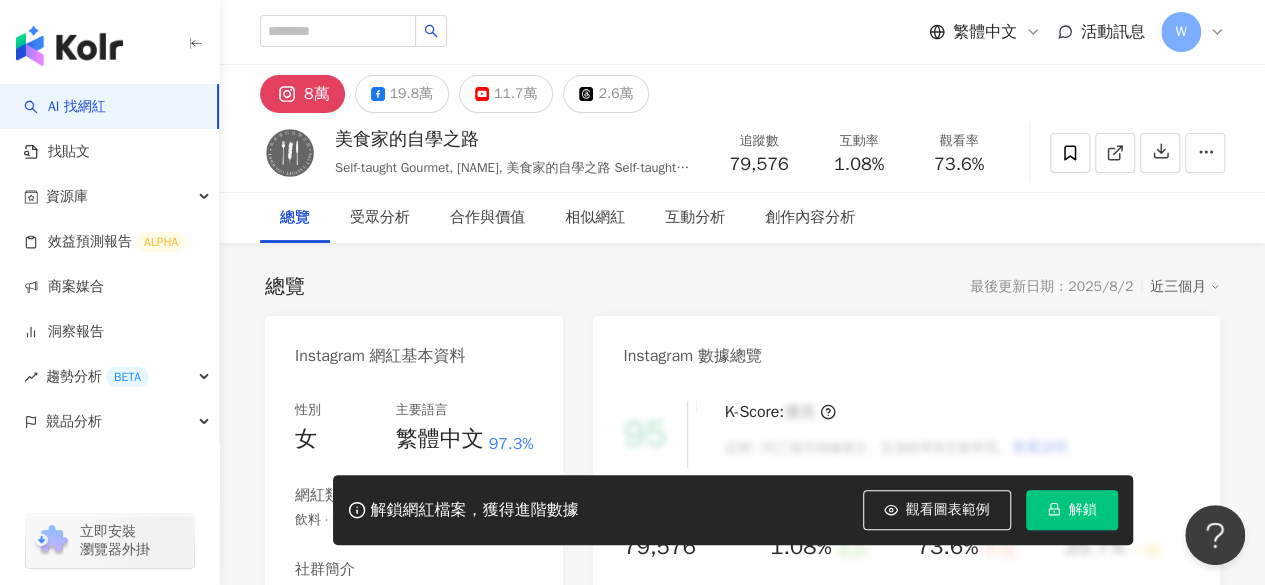 click on "79,576" at bounding box center [758, 164] 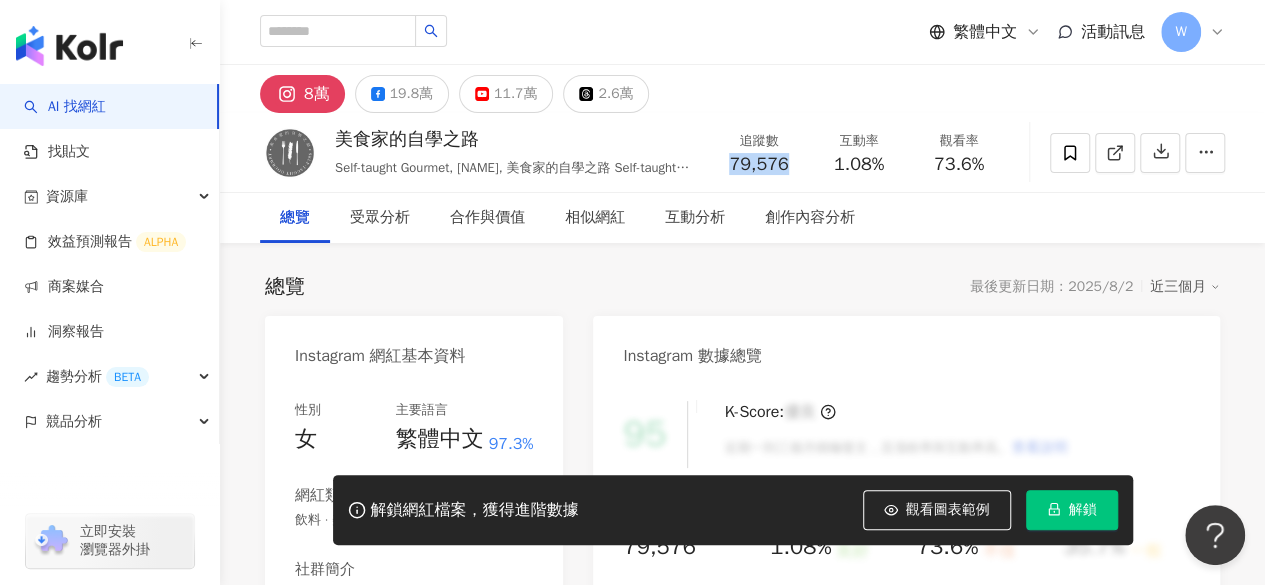 drag, startPoint x: 734, startPoint y: 157, endPoint x: 784, endPoint y: 162, distance: 50.24938 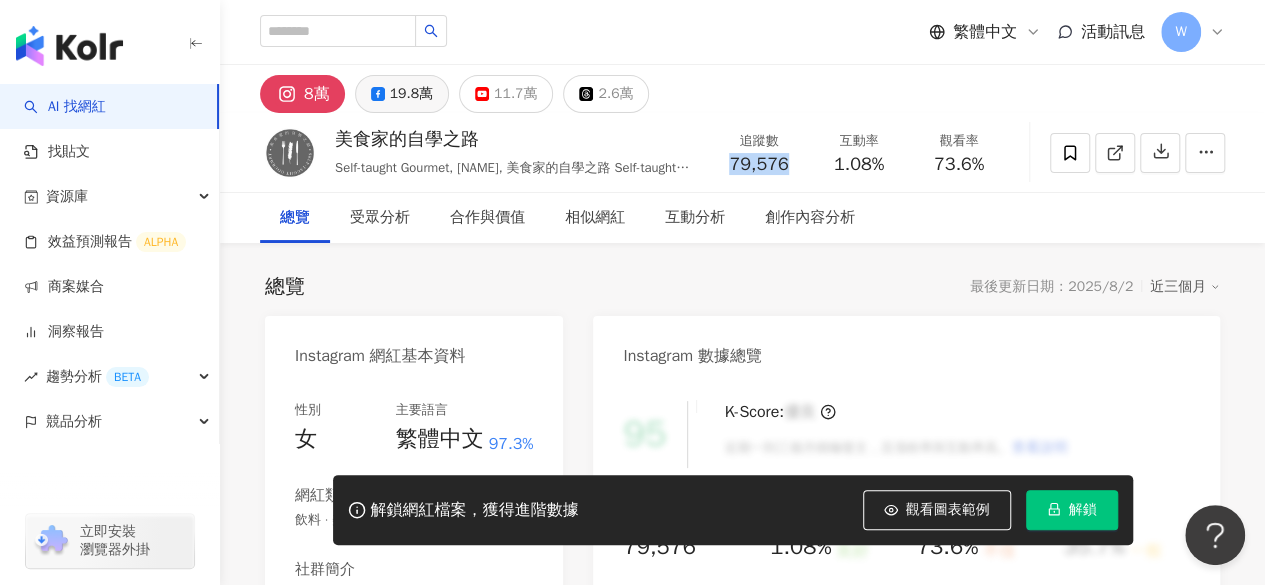 click on "19.8萬" at bounding box center [411, 94] 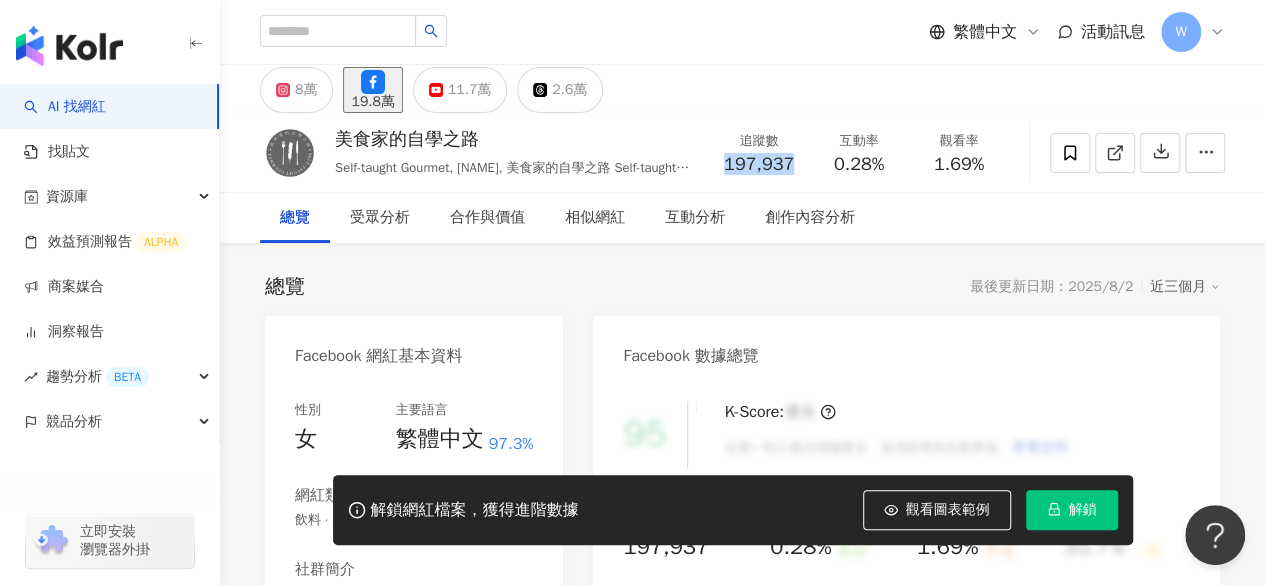 drag, startPoint x: 770, startPoint y: 163, endPoint x: 796, endPoint y: 164, distance: 26.019224 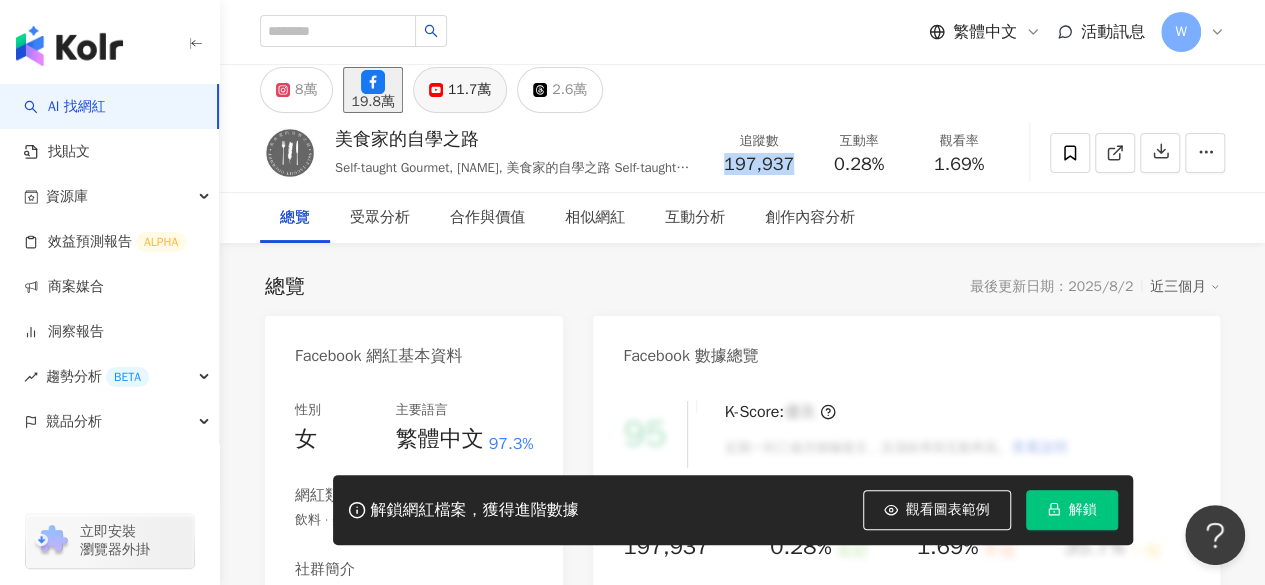 click on "11.7萬" at bounding box center (469, 90) 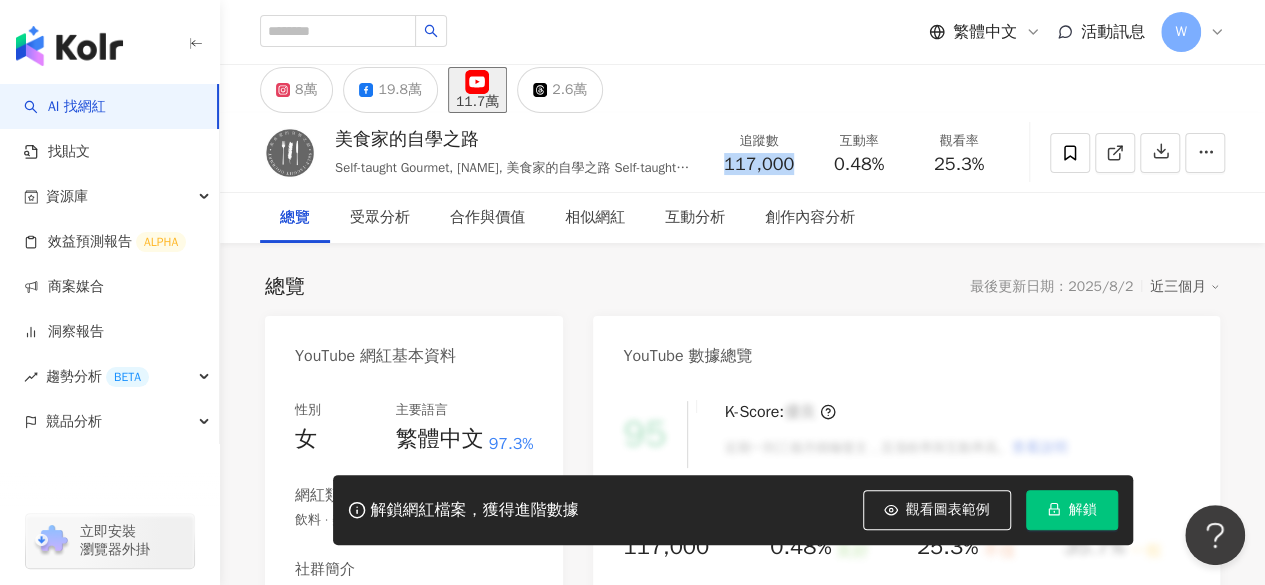 click on "117,000" at bounding box center (759, 165) 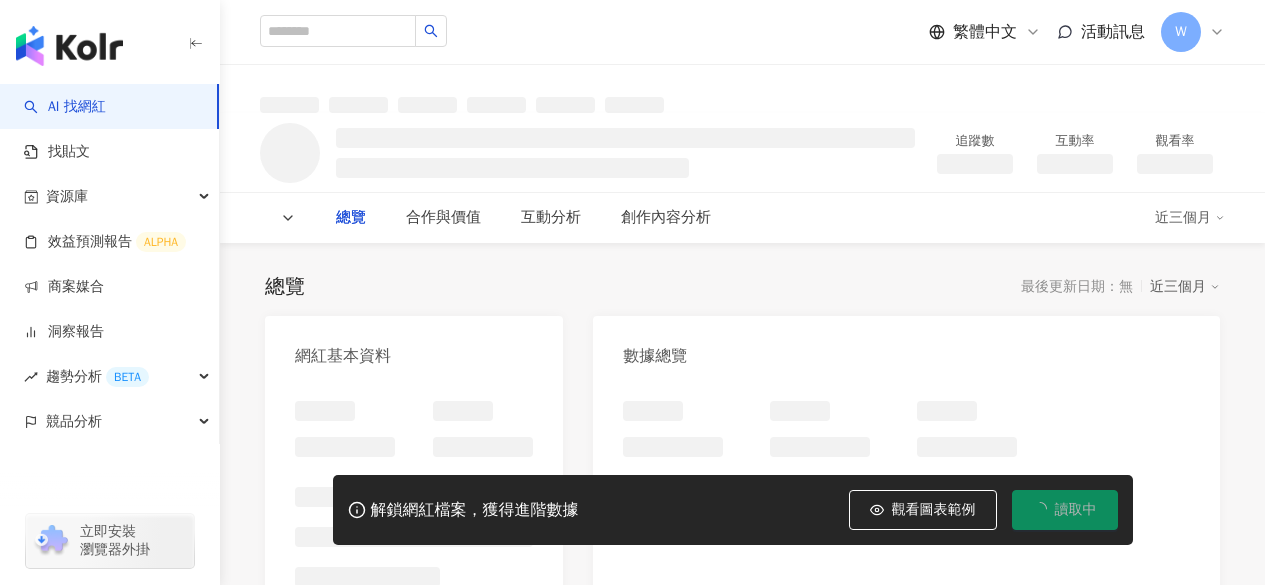 scroll, scrollTop: 0, scrollLeft: 0, axis: both 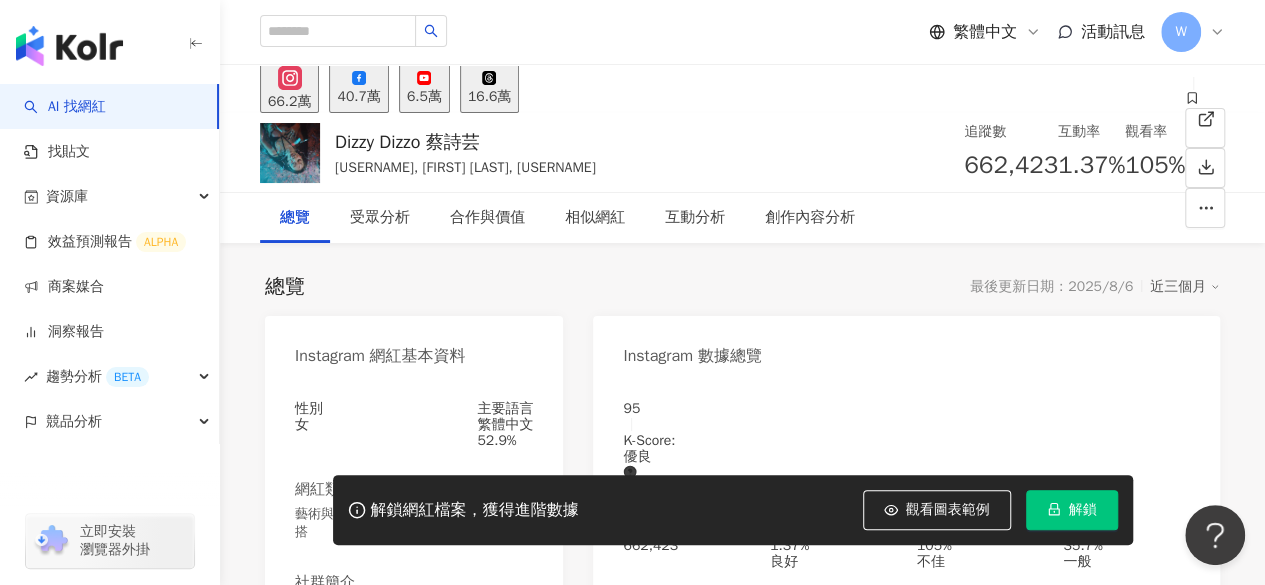click on "追蹤數 662,423" at bounding box center (1011, 153) 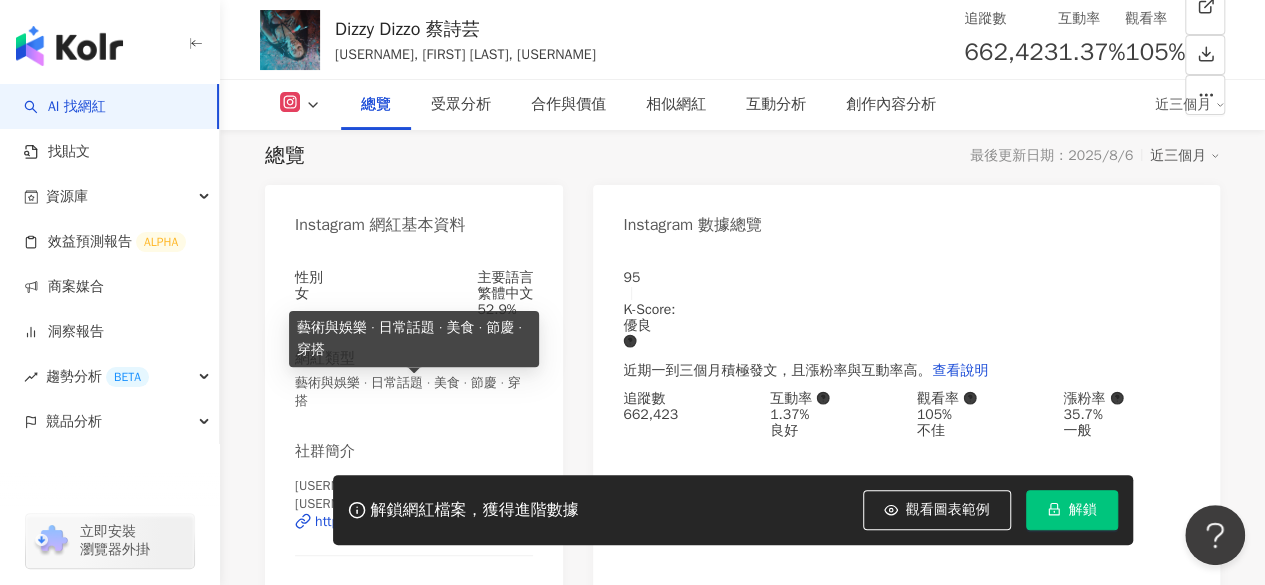 scroll, scrollTop: 0, scrollLeft: 0, axis: both 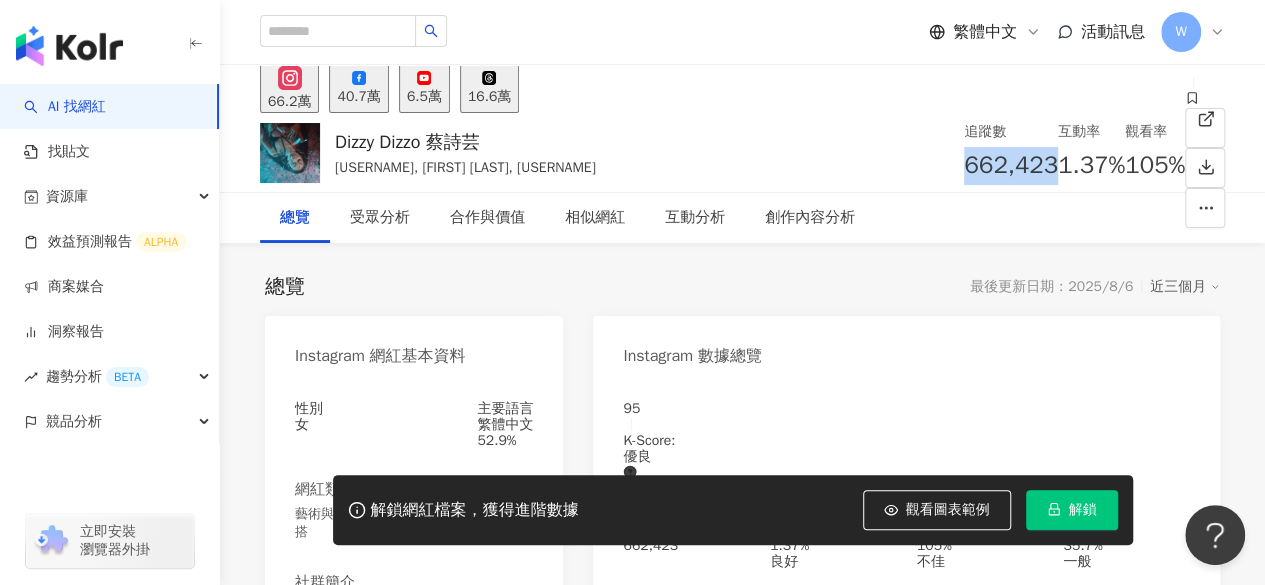 drag, startPoint x: 720, startPoint y: 172, endPoint x: 798, endPoint y: 171, distance: 78.00641 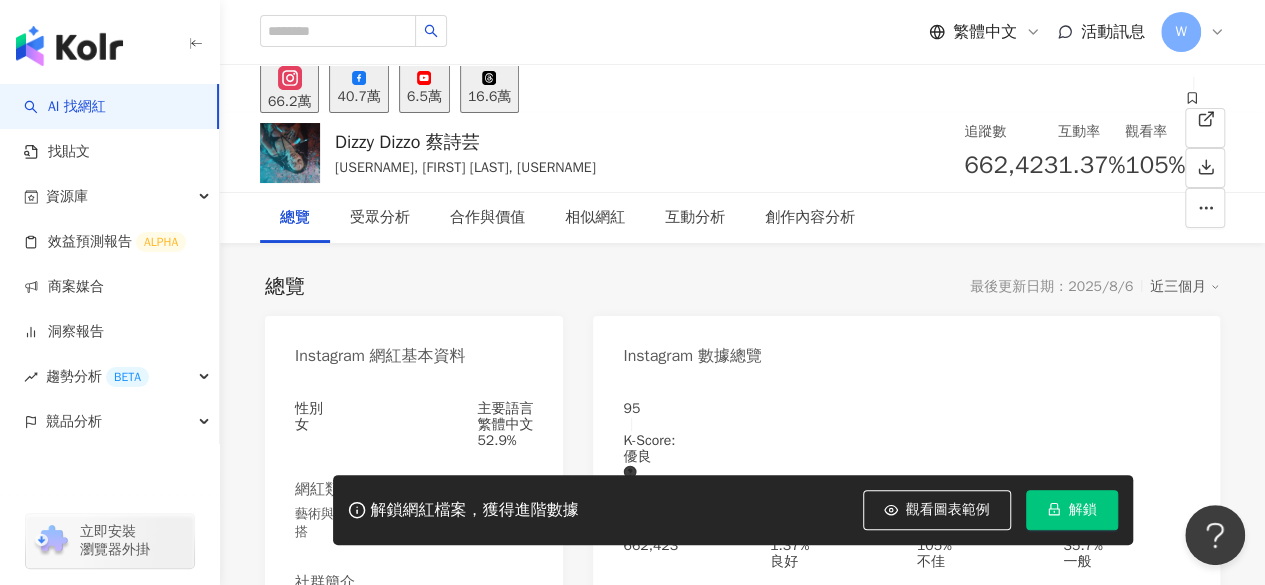 drag, startPoint x: 544, startPoint y: 115, endPoint x: 533, endPoint y: 95, distance: 22.825424 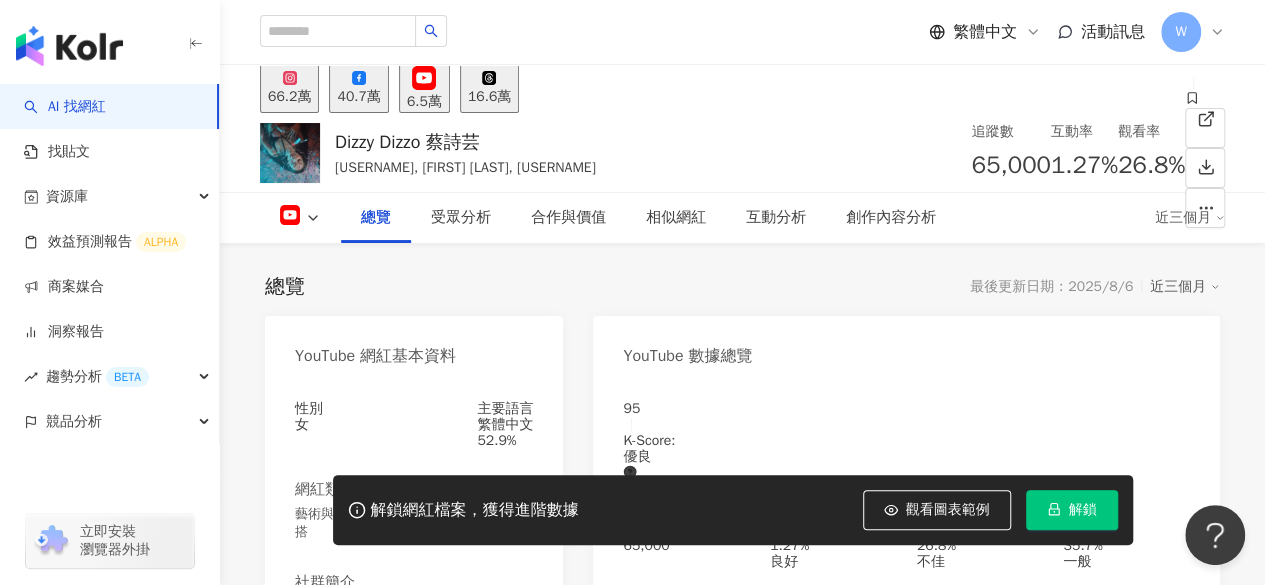 click on "40.7萬" at bounding box center [358, 97] 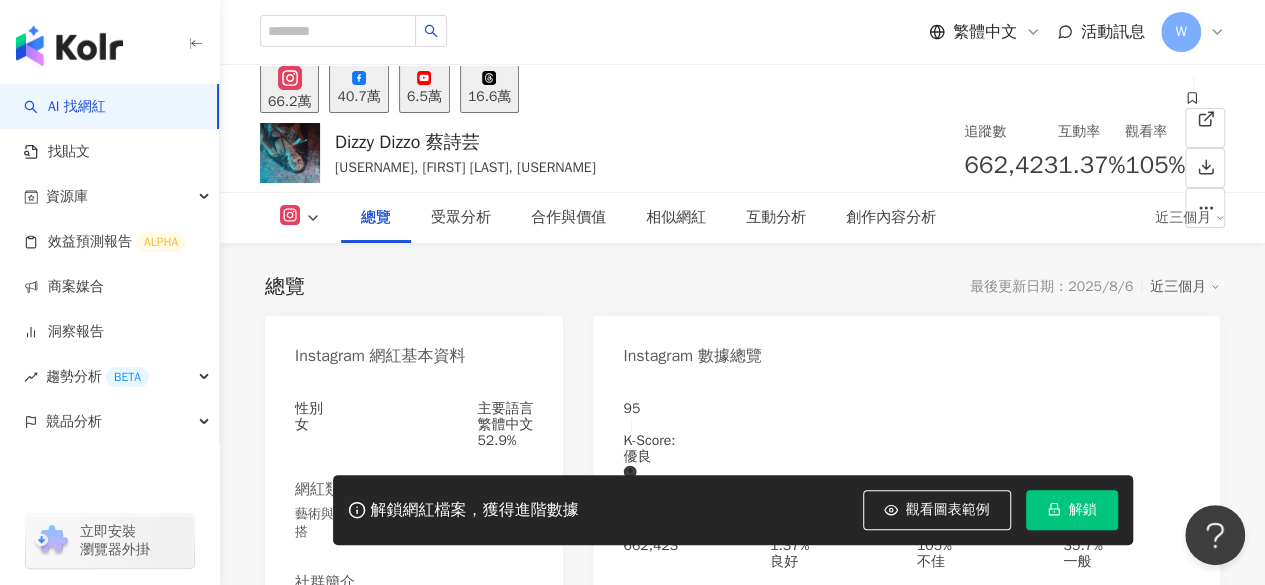 drag, startPoint x: 326, startPoint y: 98, endPoint x: 722, endPoint y: 294, distance: 441.85065 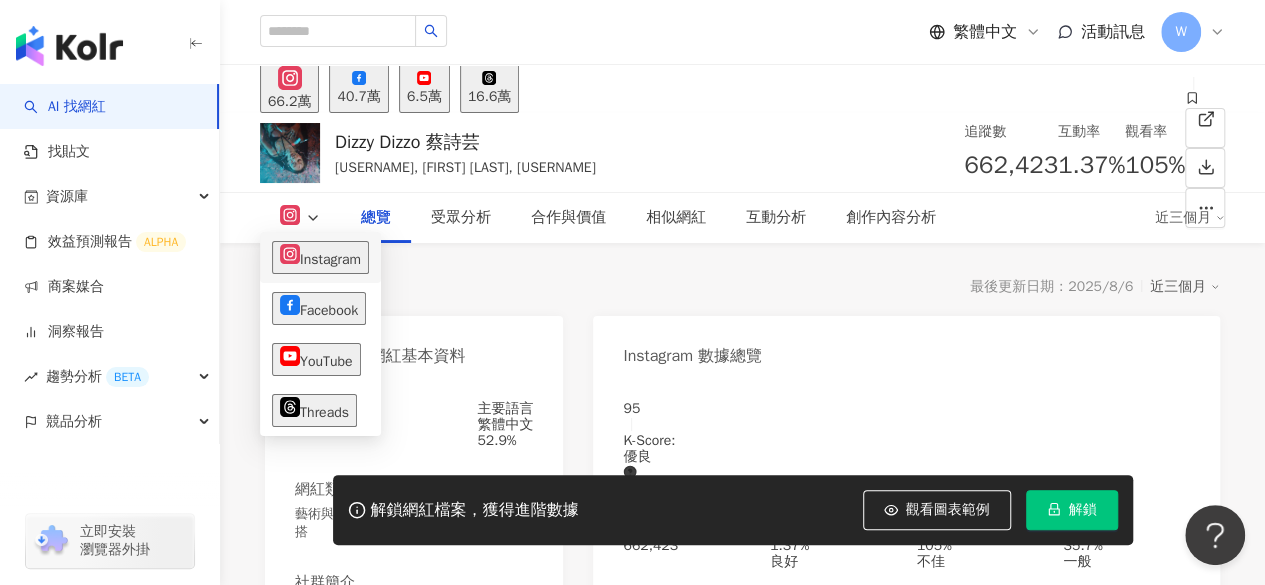 drag, startPoint x: 295, startPoint y: 269, endPoint x: 704, endPoint y: 287, distance: 409.3959 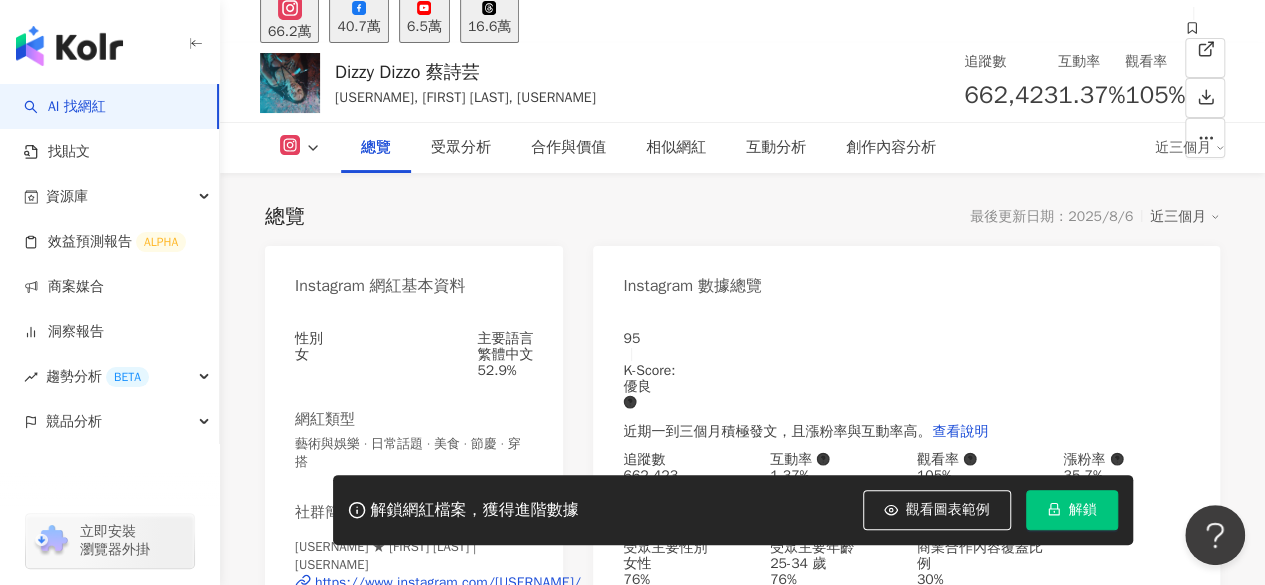 scroll, scrollTop: 0, scrollLeft: 0, axis: both 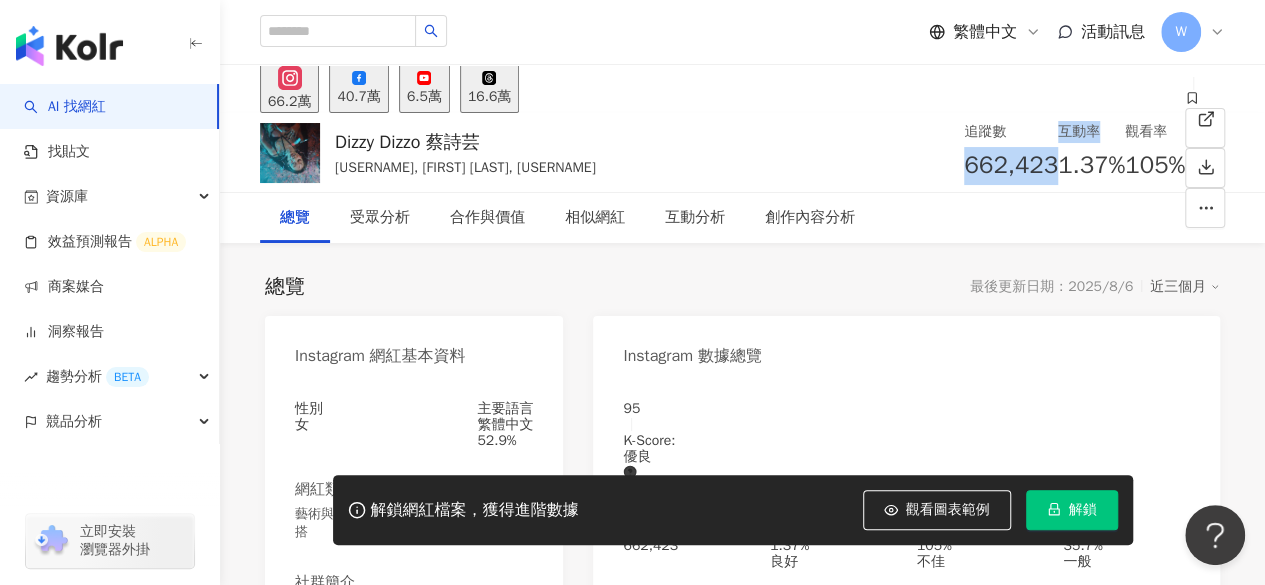 drag, startPoint x: 727, startPoint y: 161, endPoint x: 836, endPoint y: 173, distance: 109.65856 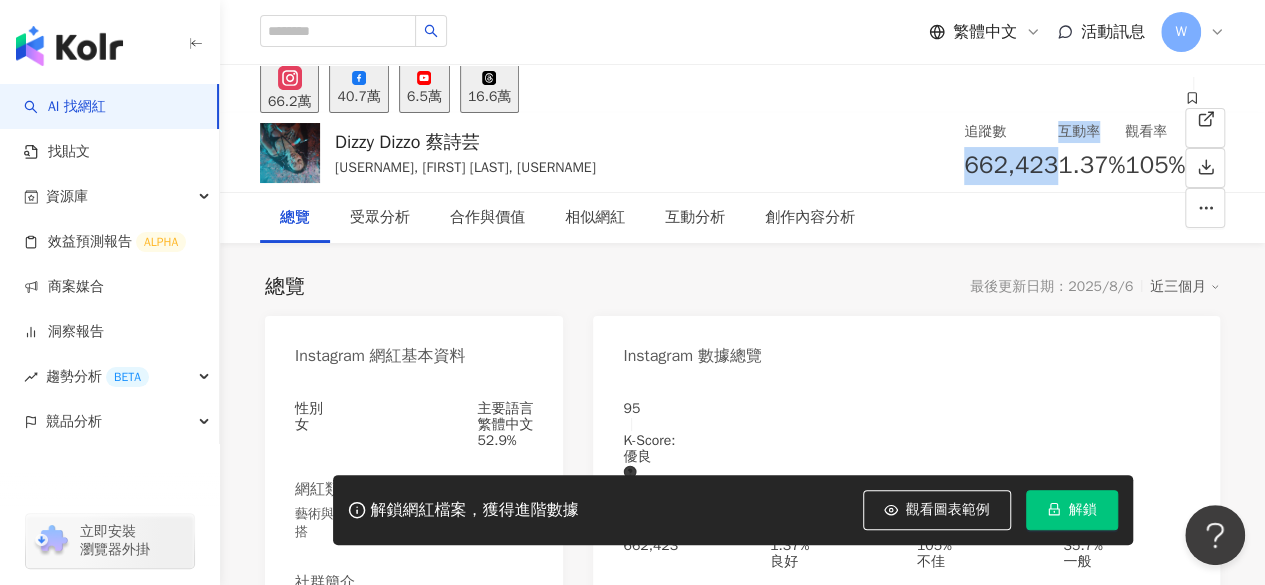 click on "40.7萬" at bounding box center [358, 97] 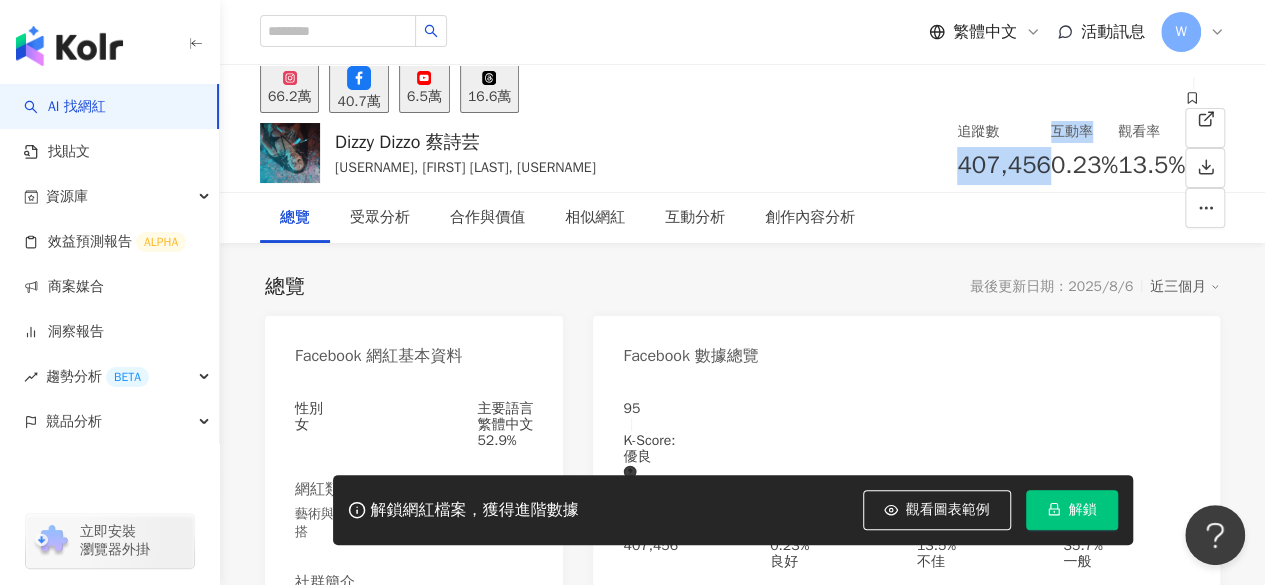 click on "407,456" at bounding box center [1004, 166] 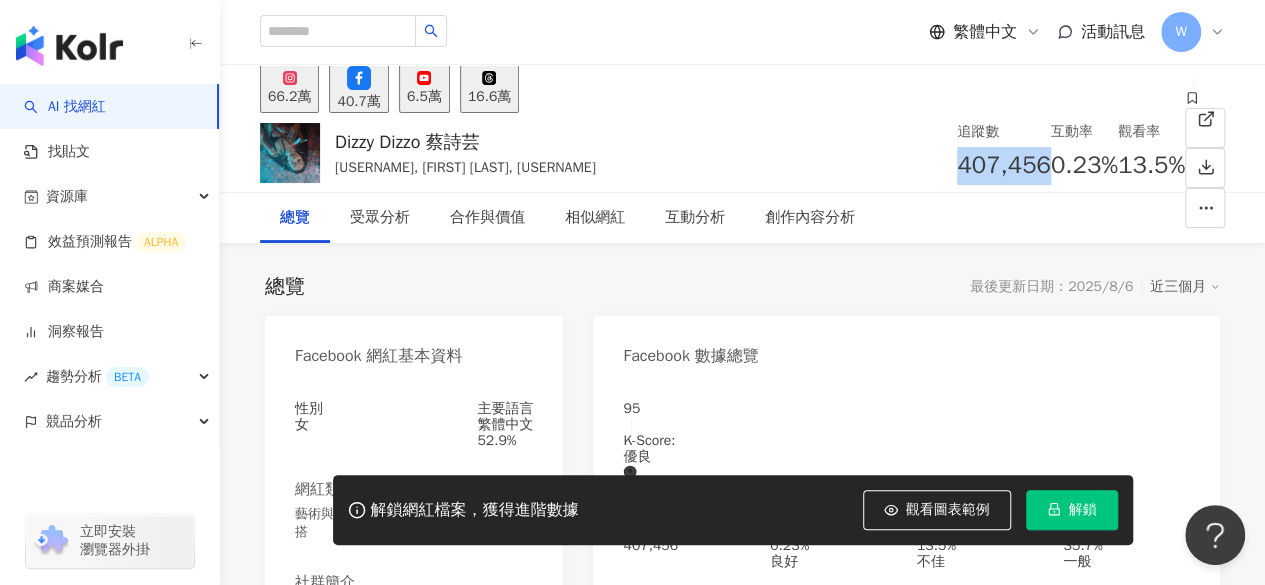 click on "6.5萬" at bounding box center [424, 97] 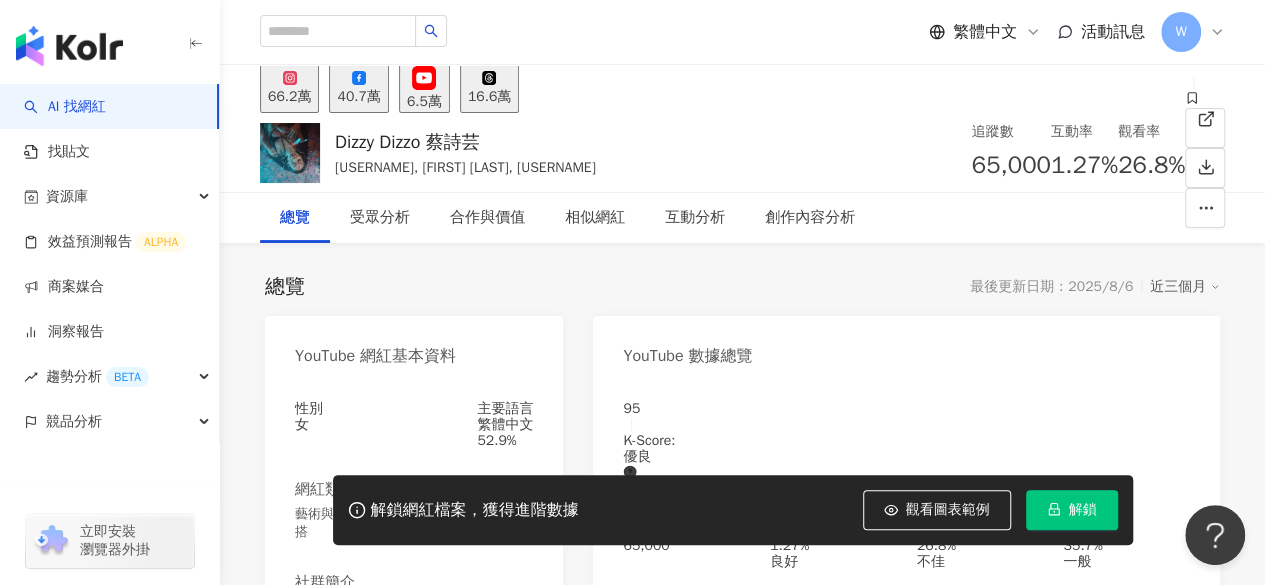 drag, startPoint x: 785, startPoint y: 167, endPoint x: 817, endPoint y: 181, distance: 34.928497 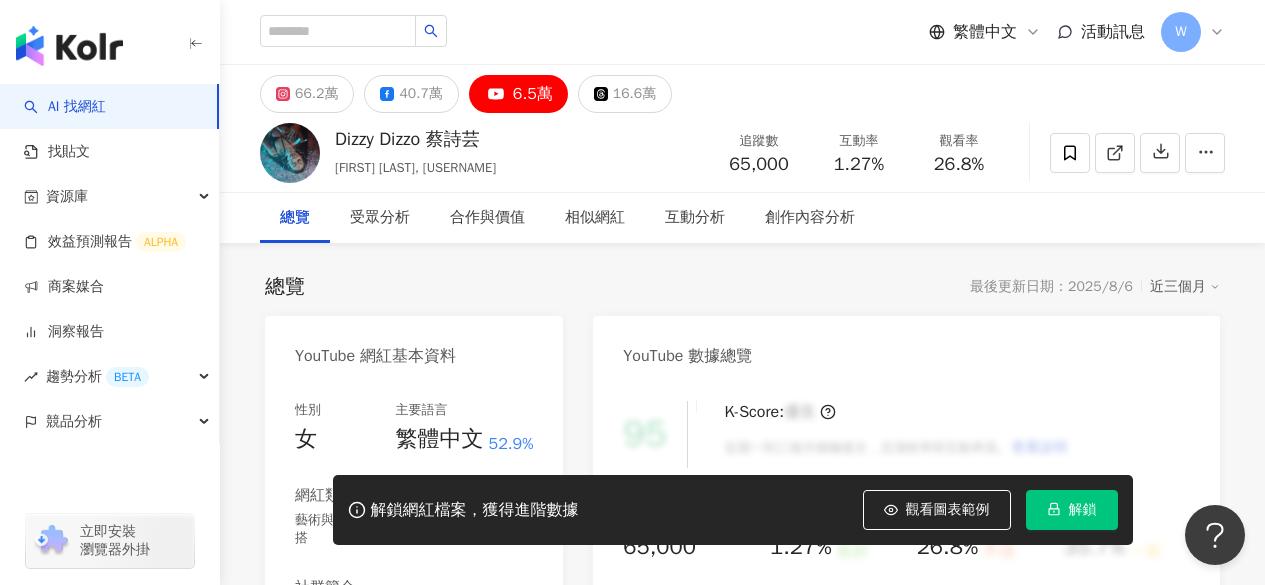 scroll, scrollTop: 0, scrollLeft: 0, axis: both 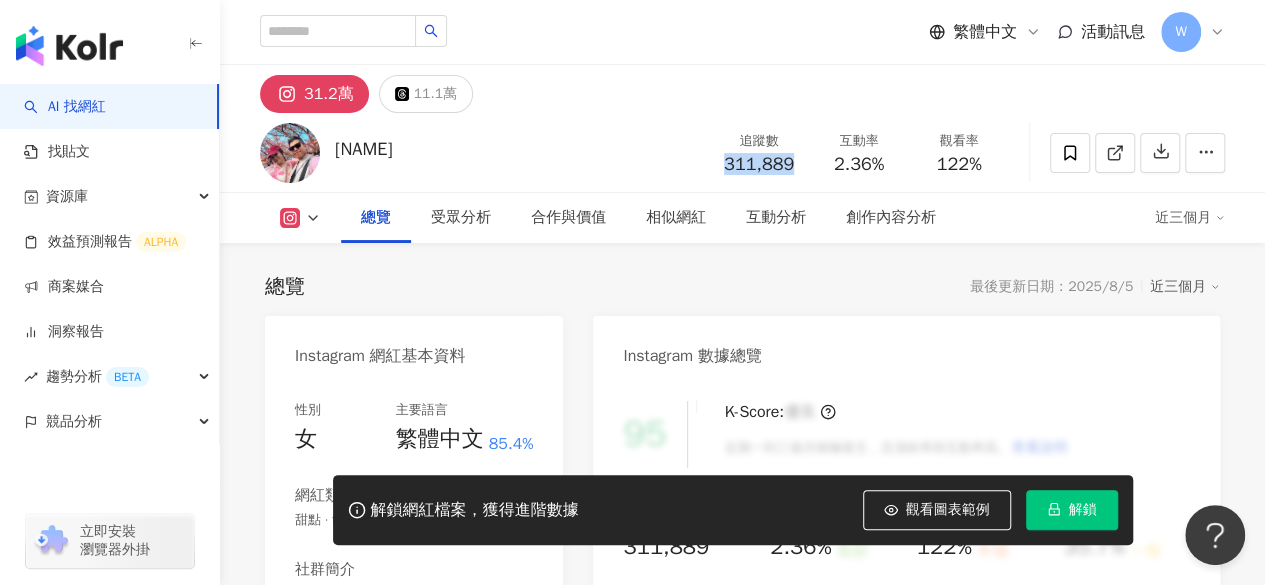 click on "311,889" at bounding box center (759, 164) 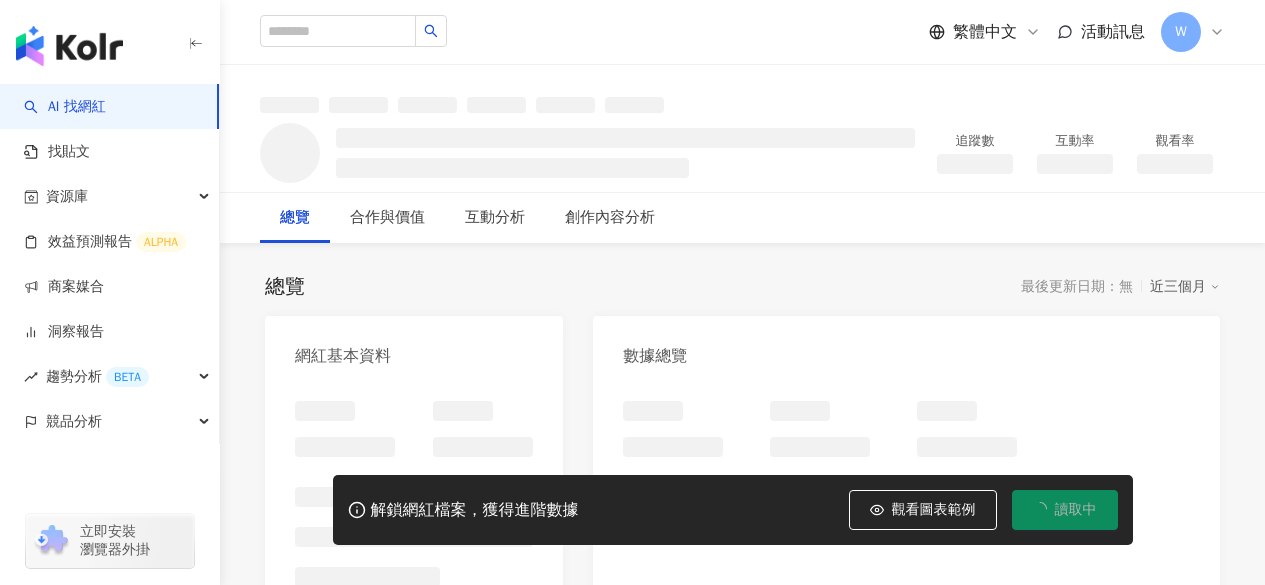 scroll, scrollTop: 0, scrollLeft: 0, axis: both 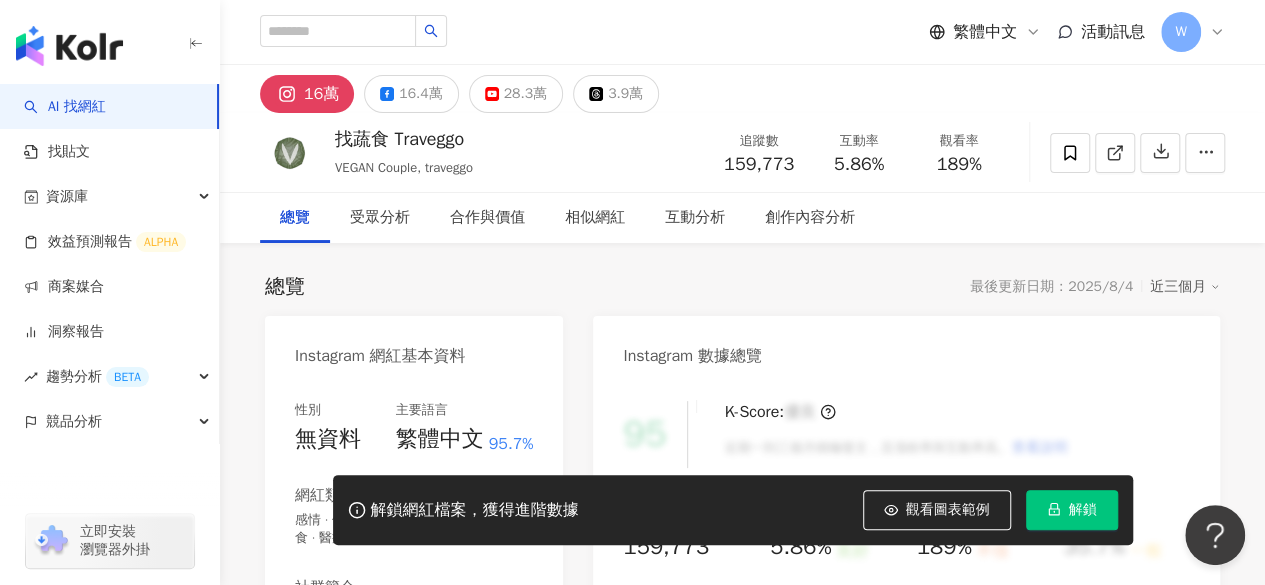 click on "[NUMBER] [NUMBER] [NUMBER] [NUMBER] 找蔬食 [BRAND] VEGAN Couple, [BRAND] 追蹤數 [NUMBER] 互動率 [NUMBER]% 觀看率 [NUMBER]% 總覽 受眾分析 合作與價值 相似網紅 互動分析 創作內容分析 總覽 最後更新日期：2025/8/4 近三個月 Instagram 網紅基本資料 性別   無資料 主要語言   繁體中文 95.7% 網紅類型 感情 · 保養 · 日常話題 · 教育與學習 · 美食 · 醫療與健康 · 旅遊 社群簡介 找蔬食 [FIRST] & [LAST] | @[BRAND] https://www.instagram.com/traveggo/ 蔬食飲食｜環保永續｜簡單生活
ᴠᴇɢᴀɴ ᴄᴏᴜᴘʟᴇ, ᴛᴀɪᴡᴀɴ
-
ʏᴏᴜᴛᴜʙᴇ #找蔬食
食記帳 @traveggo.foodie
無包裝選物店 @traveggo.store
-
✉️ ᴛʀᴀᴠᴇɢɢᴏ@[EMAIL]
- 看更多 Instagram 數據總覽 95 K-Score :   優良 近期一到三個月積極發文，且漲粉率與互動率高。 查看說明 追蹤數   [NUMBER] 互動率   [NUMBER]% 良好 觀看率   [NUMBER]% 不佳 漲粉率   [NUMBER]% 一般 受眾主要性別   女性 76%" at bounding box center (742, 3481) 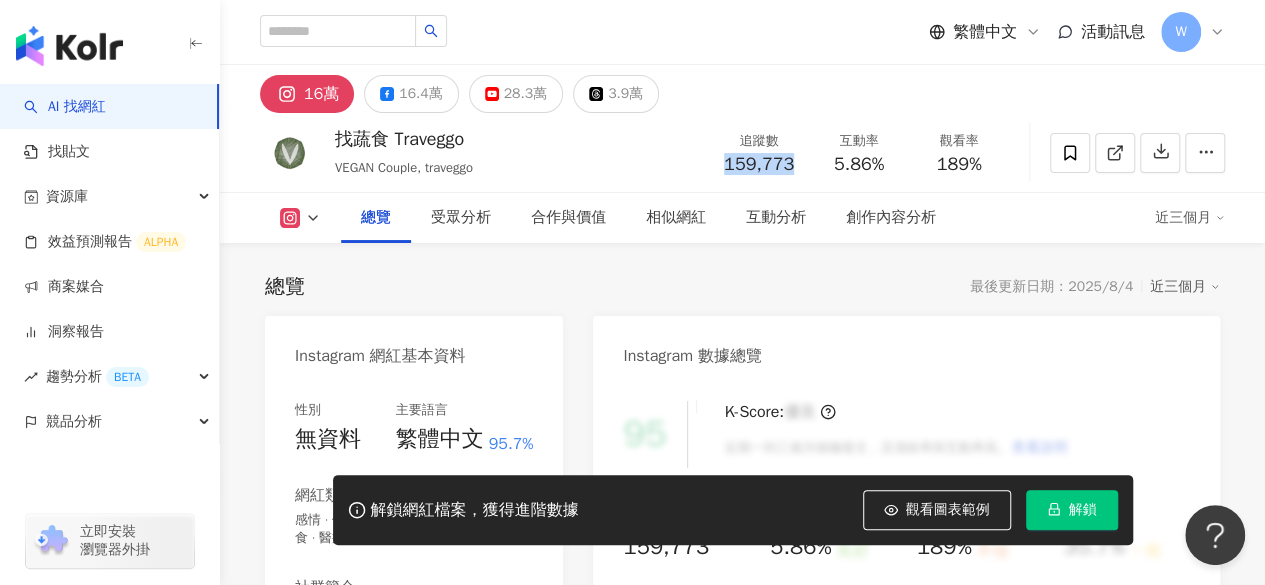 drag, startPoint x: 798, startPoint y: 165, endPoint x: 723, endPoint y: 167, distance: 75.026665 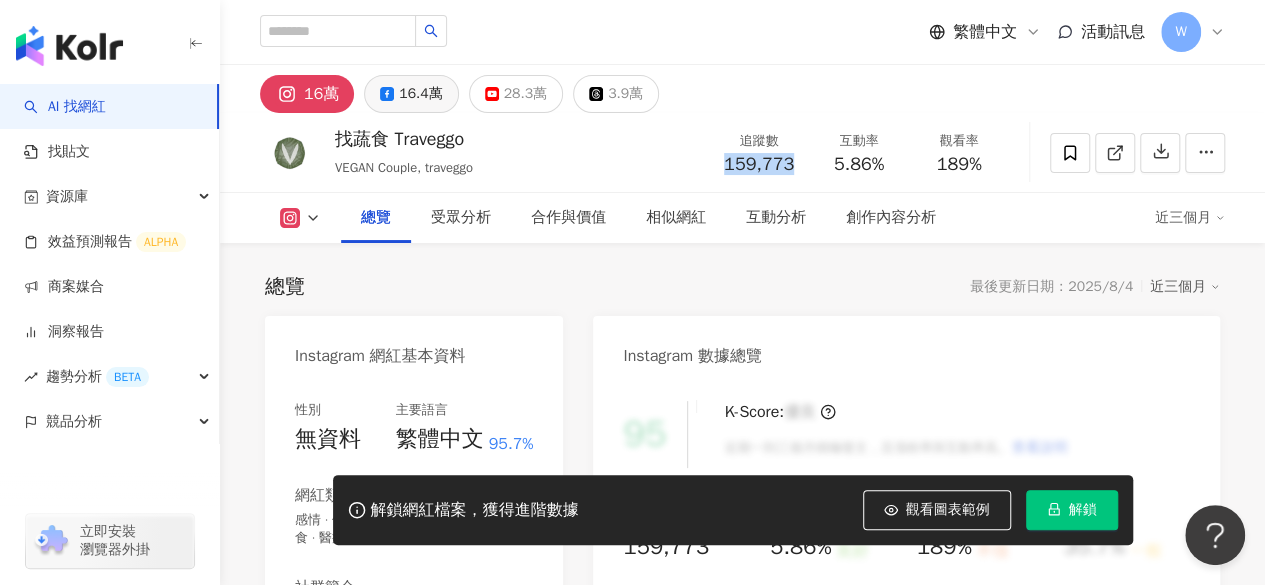click on "16.4萬" at bounding box center (411, 94) 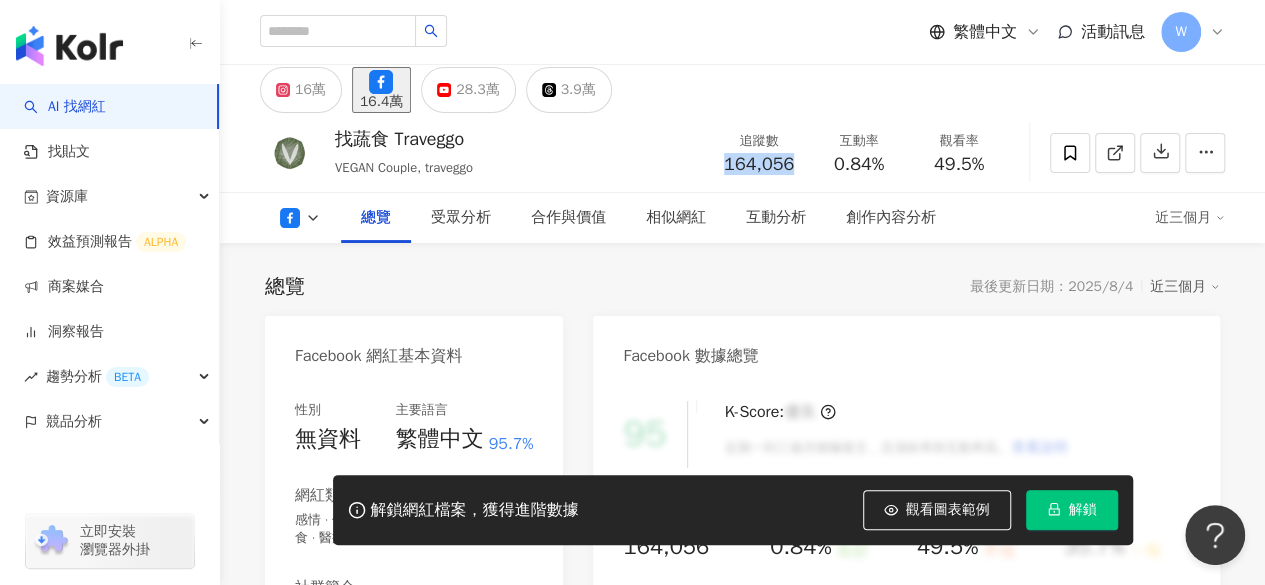 click on "164,056" at bounding box center (759, 165) 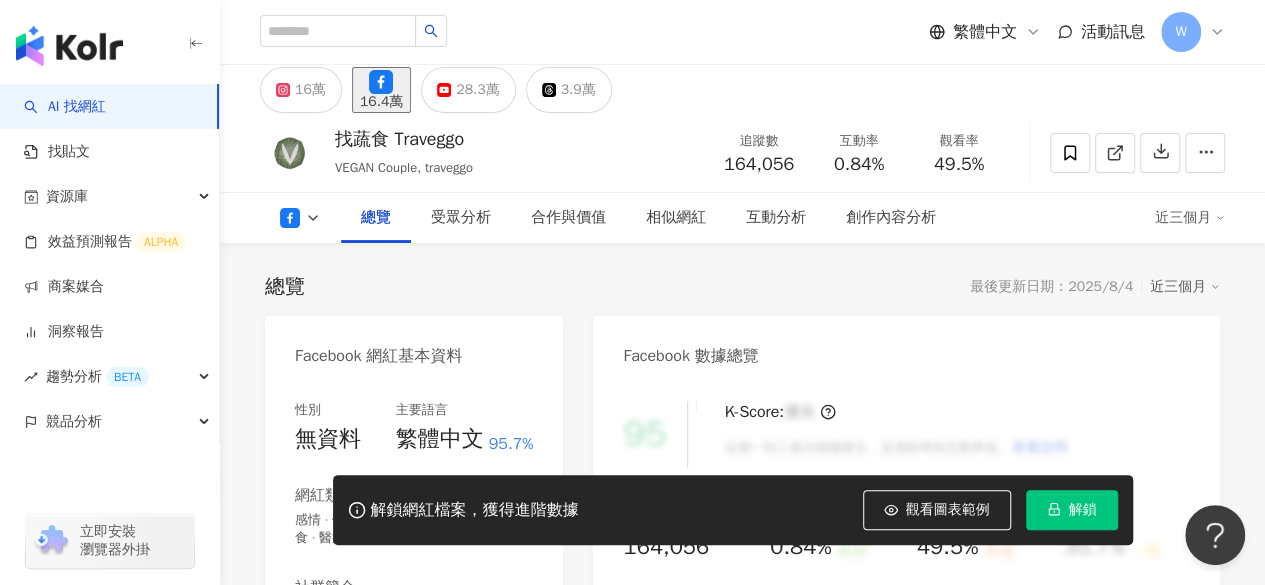 drag, startPoint x: 791, startPoint y: 161, endPoint x: 729, endPoint y: 168, distance: 62.39391 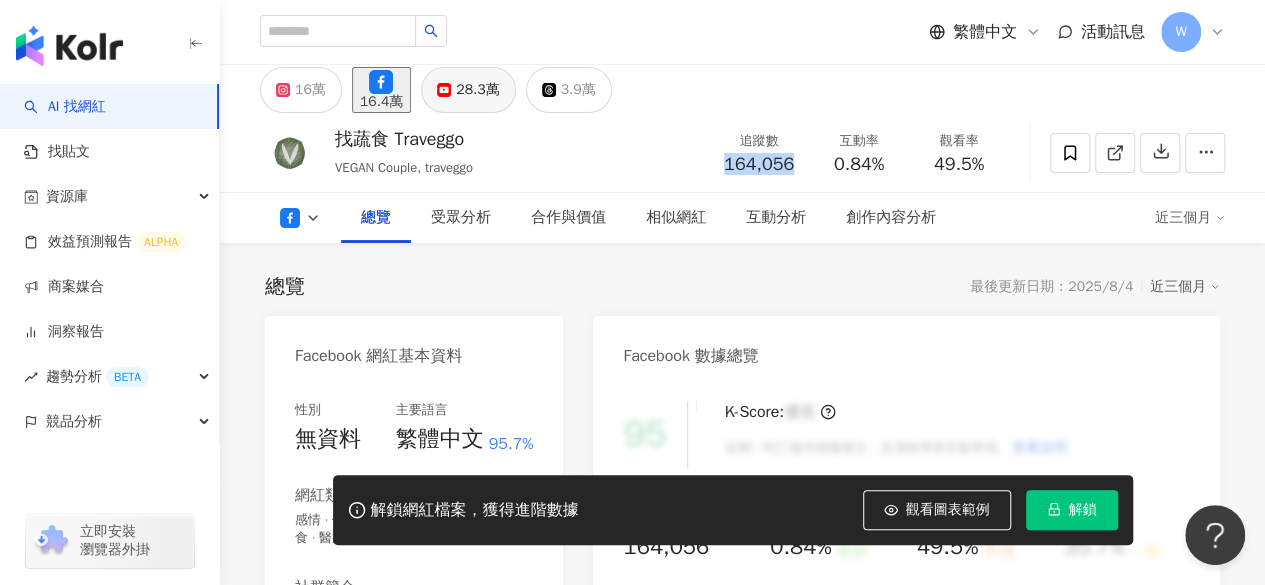 click on "28.3萬" at bounding box center [477, 90] 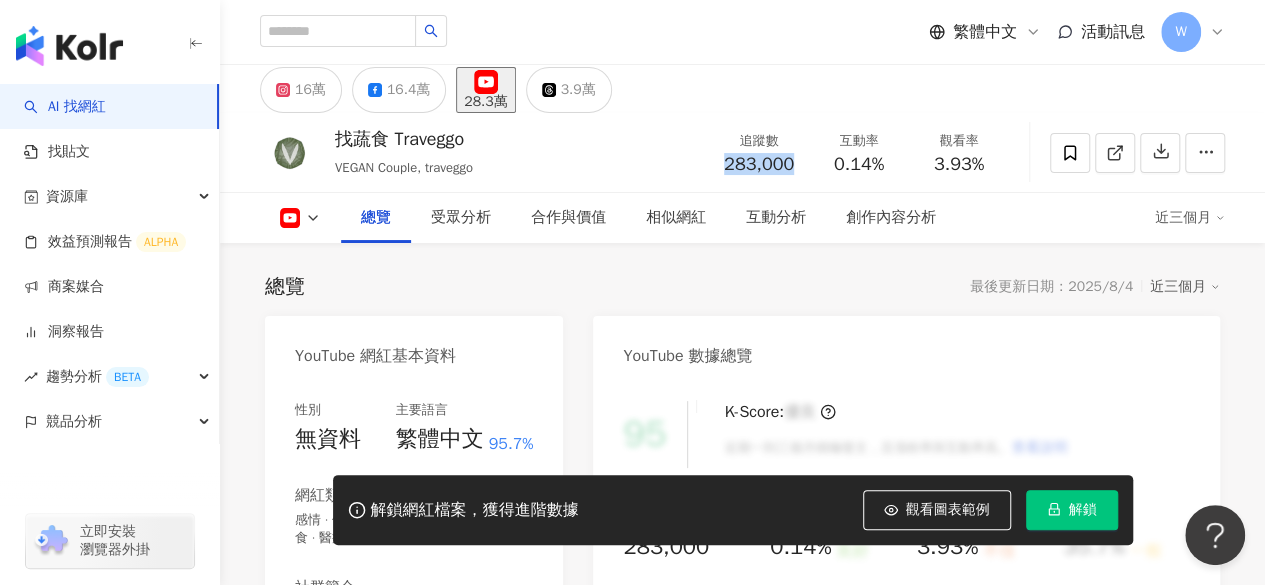 drag, startPoint x: 765, startPoint y: 162, endPoint x: 791, endPoint y: 166, distance: 26.305893 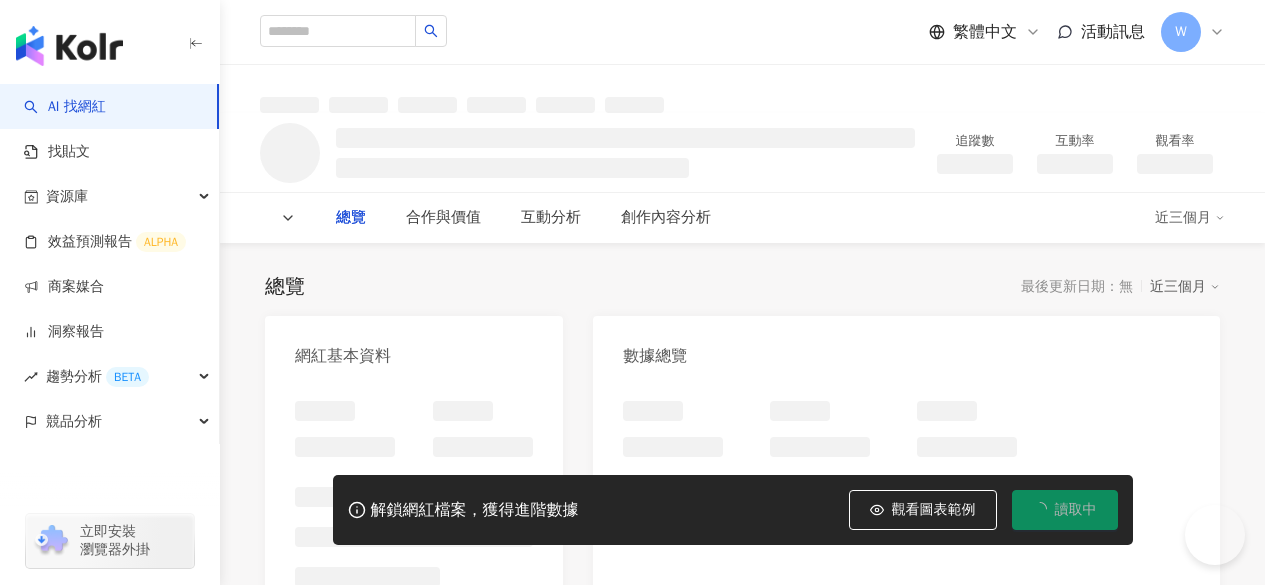 scroll, scrollTop: 0, scrollLeft: 0, axis: both 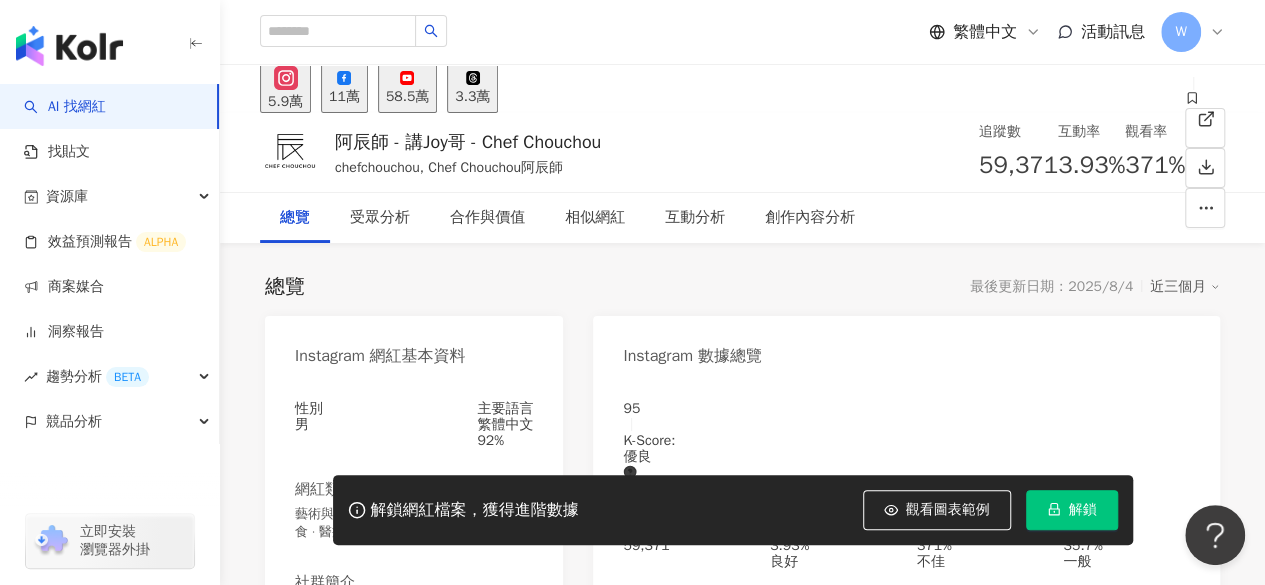 click on "總覽 最後更新日期：2025/8/4 近三個月 Instagram 網紅基本資料 性別   男 主要語言   繁體中文 92% 網紅類型 藝術與娛樂 · 日常話題 · 教育與學習 · 美食 · 醫療與健康 社群簡介 Chefchouchou阿辰師 | chefchouchou https://www.instagram.com/chefchouchou/ Chef-Youtuber 580k sur YouTube
旅法超過十年廚師系油土伯aka法菜二世祖
👇阿辰師xTefal Air陶瓷鑄造湯鍋開團👇 看更多 Instagram 數據總覽 95 K-Score :   優良 近期一到三個月積極發文，且漲粉率與互動率高。 查看說明 追蹤數   59,371 互動率   3.93% 良好 觀看率   371% 不佳 漲粉率   35.7% 一般 受眾主要性別   男性 76% 受眾主要年齡   25-34 歲 76% 商業合作內容覆蓋比例   30% AI Instagram 成效等級三大指標 互動率 3.93% 良好 同等級網紅的互動率中位數為  0.19% 觀看率 371% 不佳 同等級網紅的觀看率中位數為  35.5% 漲粉率 35.7% 一般 同等級網紅的漲粉率中位數為  0.8%" at bounding box center (742, 3939) 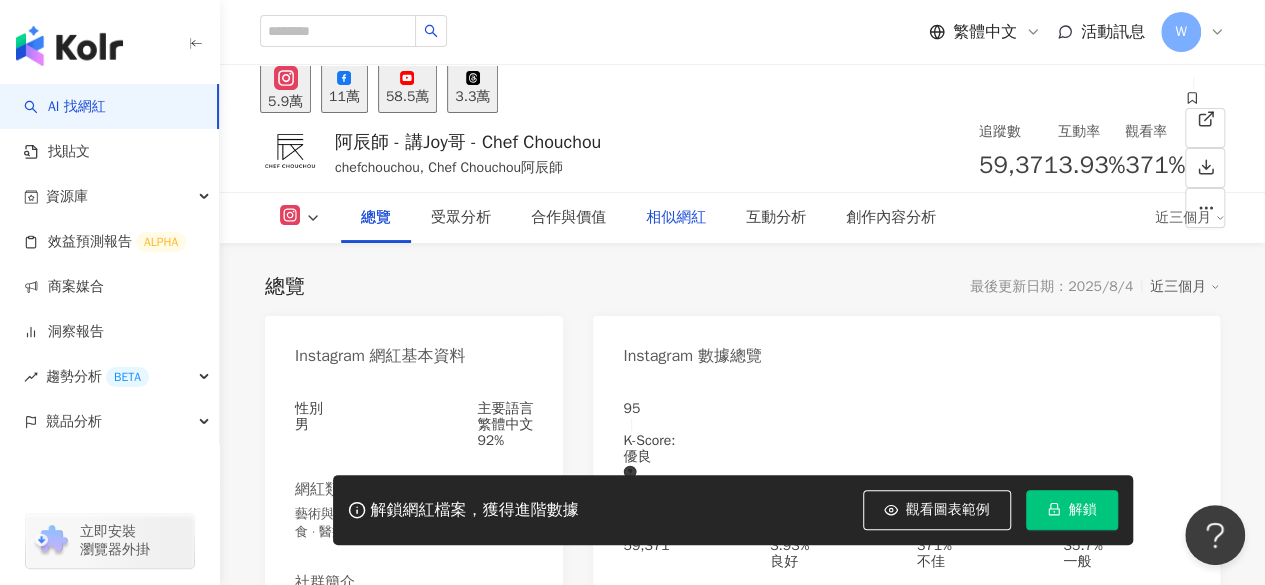 scroll, scrollTop: 0, scrollLeft: 0, axis: both 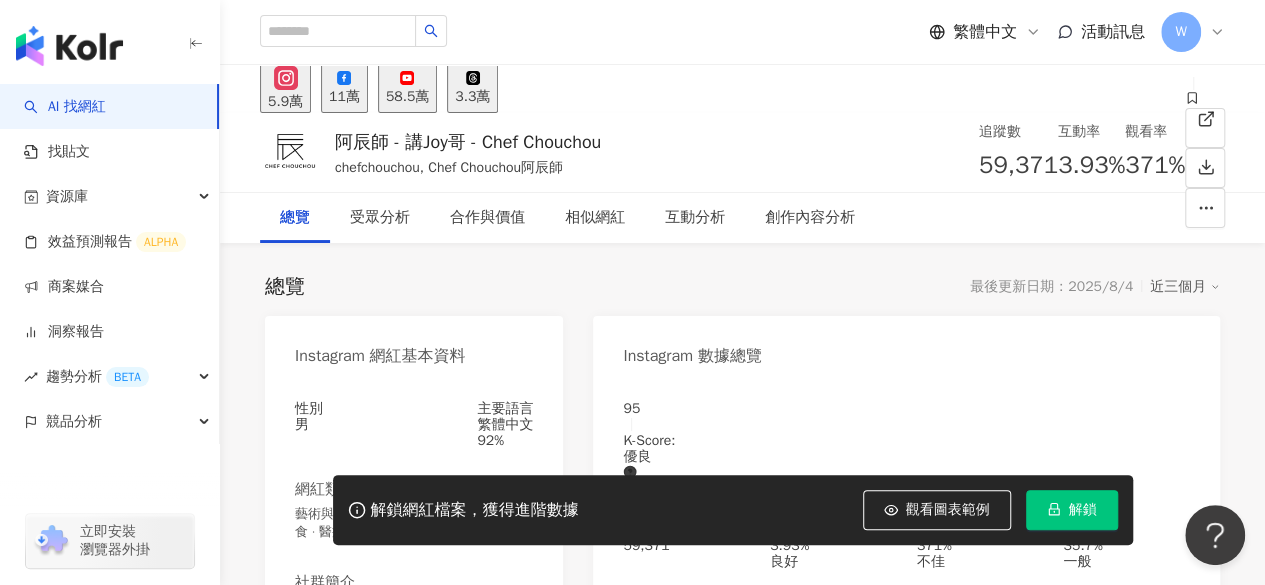 click on "追蹤數 59,371" at bounding box center [1018, 153] 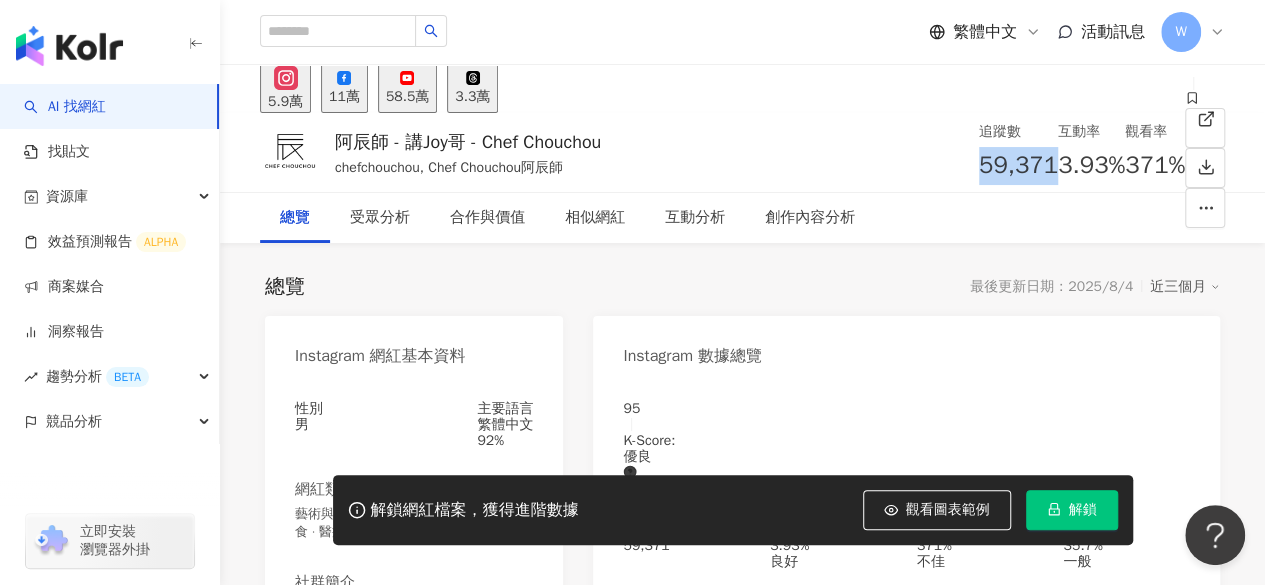 click on "11萬" at bounding box center (344, 97) 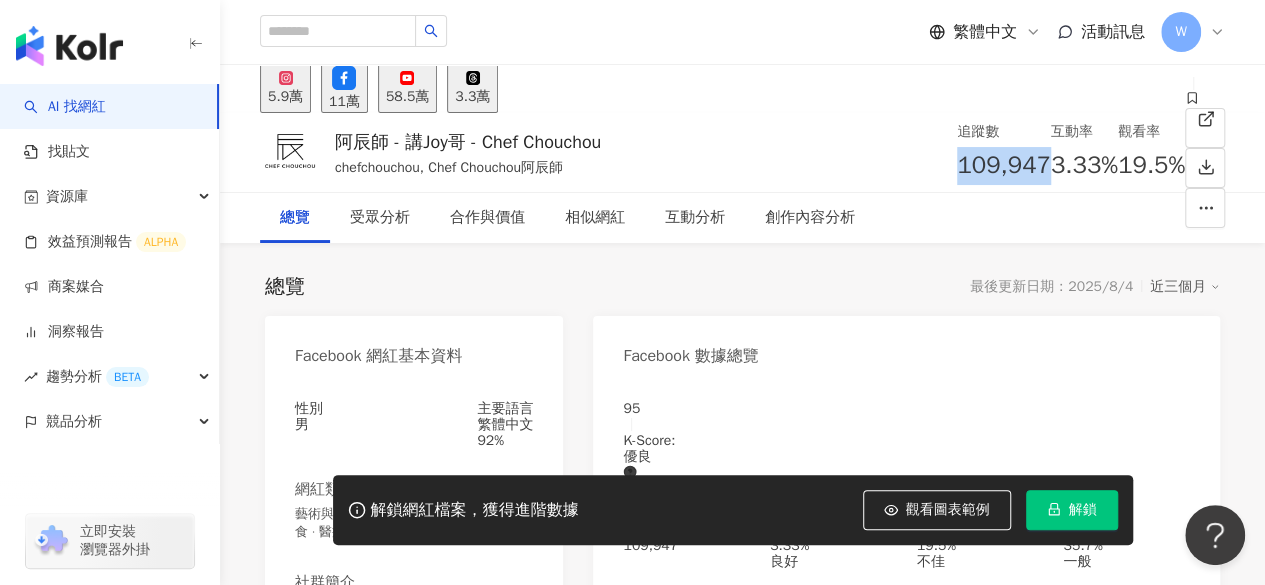 drag, startPoint x: 793, startPoint y: 168, endPoint x: 724, endPoint y: 173, distance: 69.18092 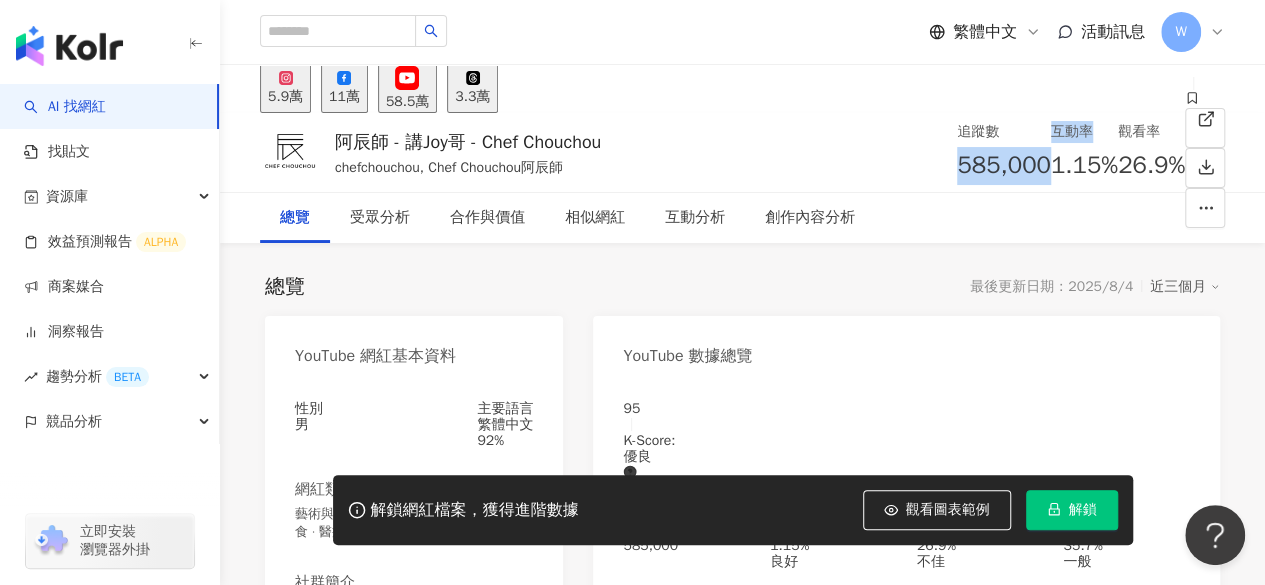 drag, startPoint x: 724, startPoint y: 165, endPoint x: 812, endPoint y: 165, distance: 88 